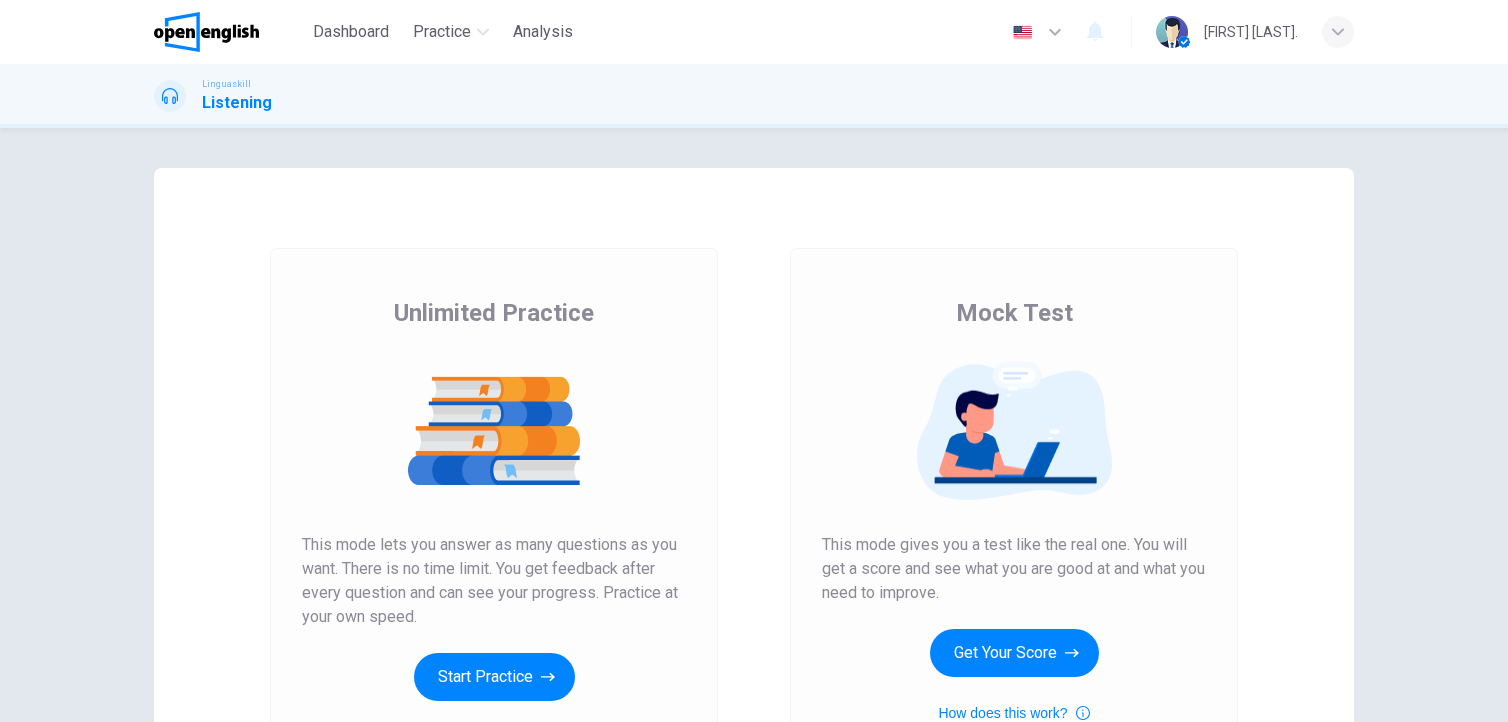 scroll, scrollTop: 0, scrollLeft: 0, axis: both 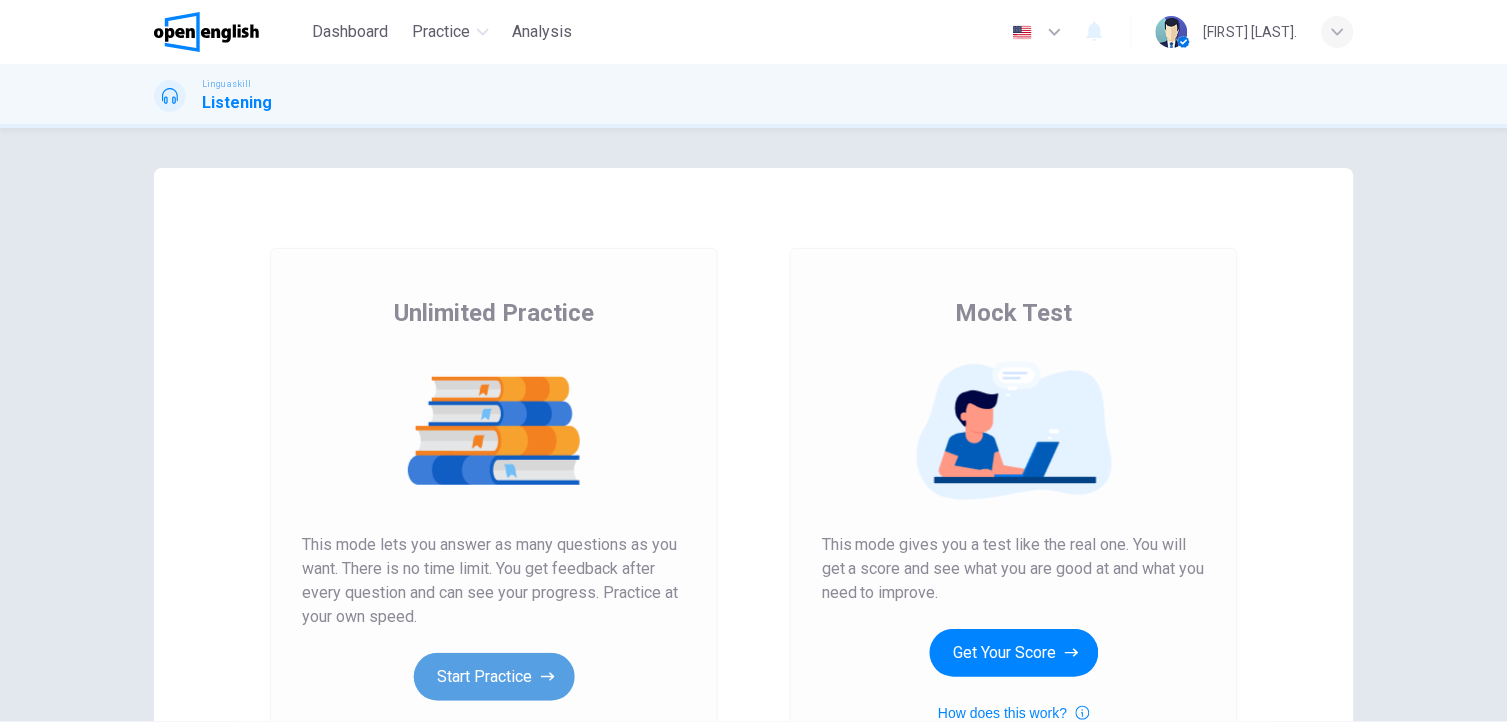 click 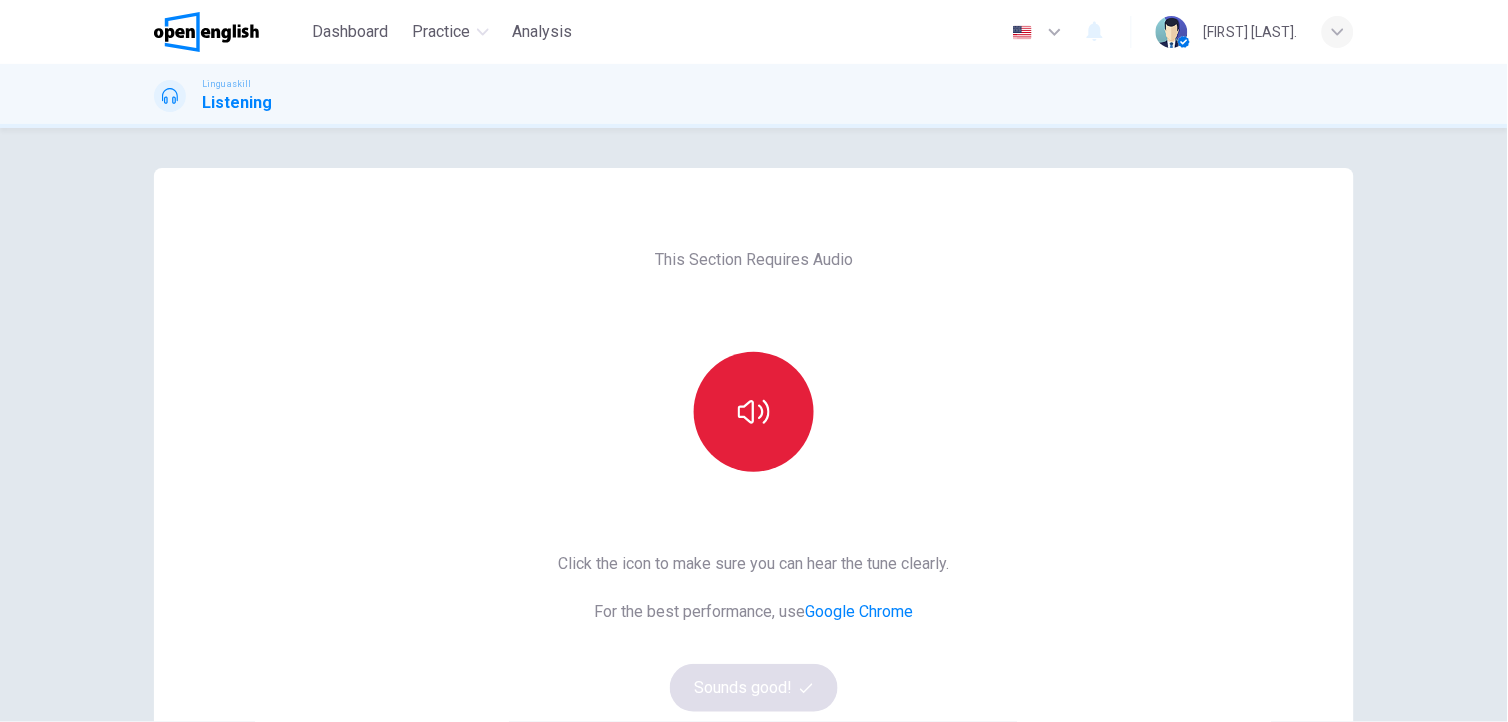click 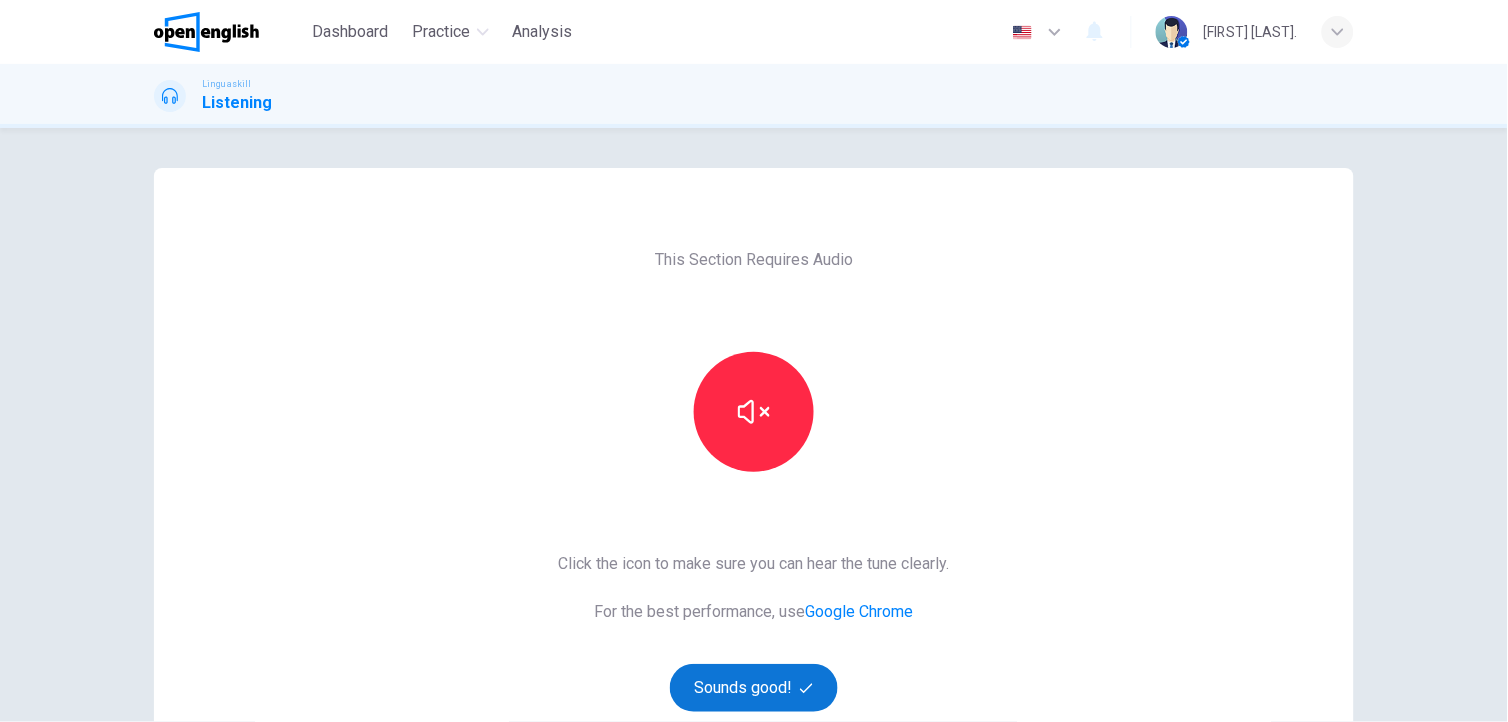 click on "Sounds good!" at bounding box center (754, 688) 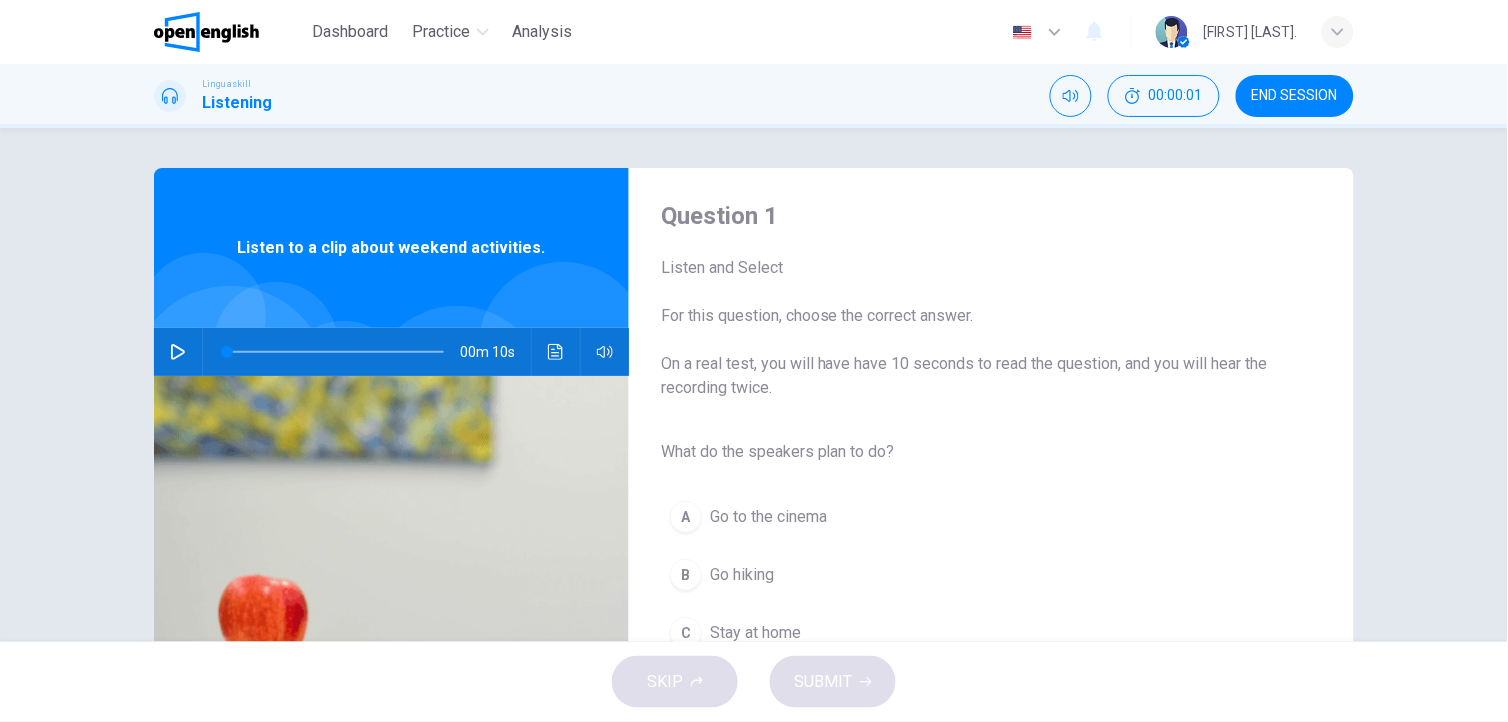 click 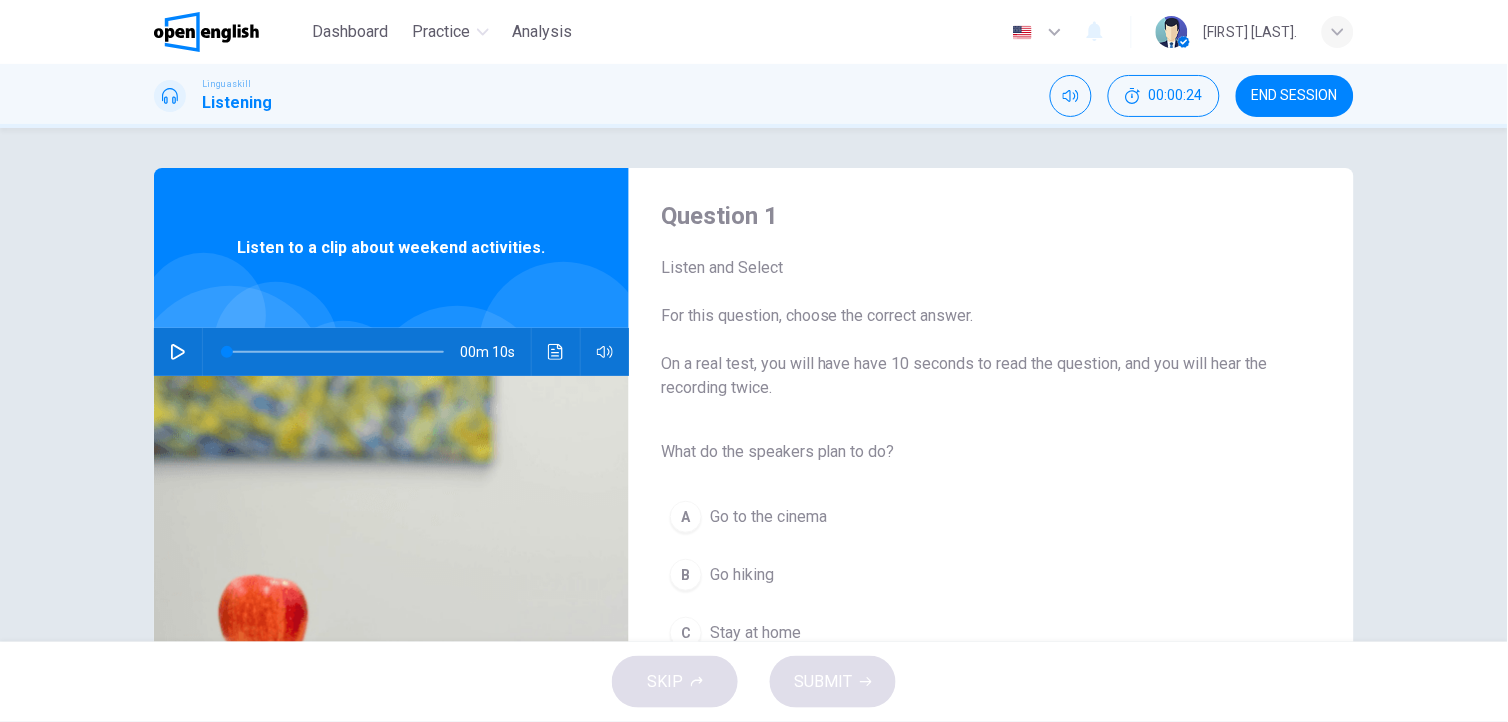 click 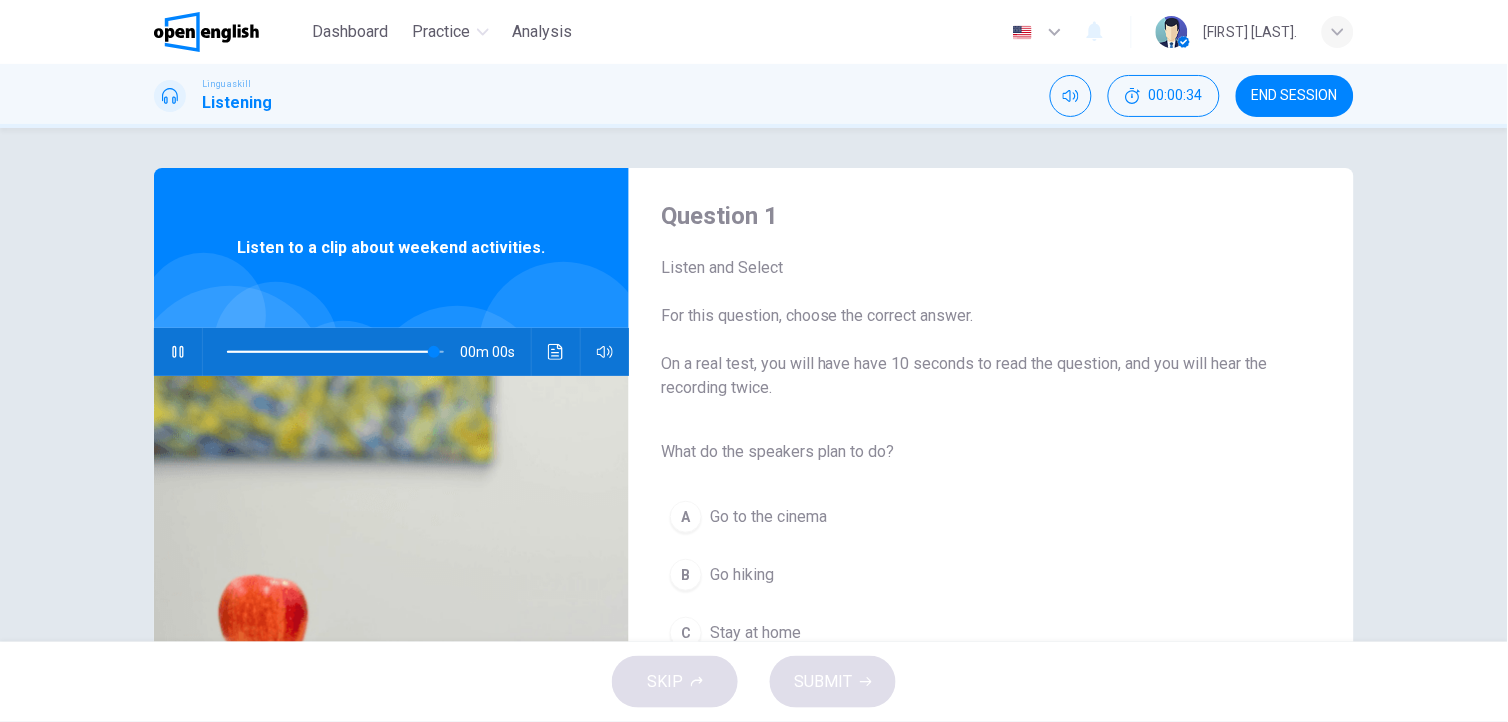 type on "*" 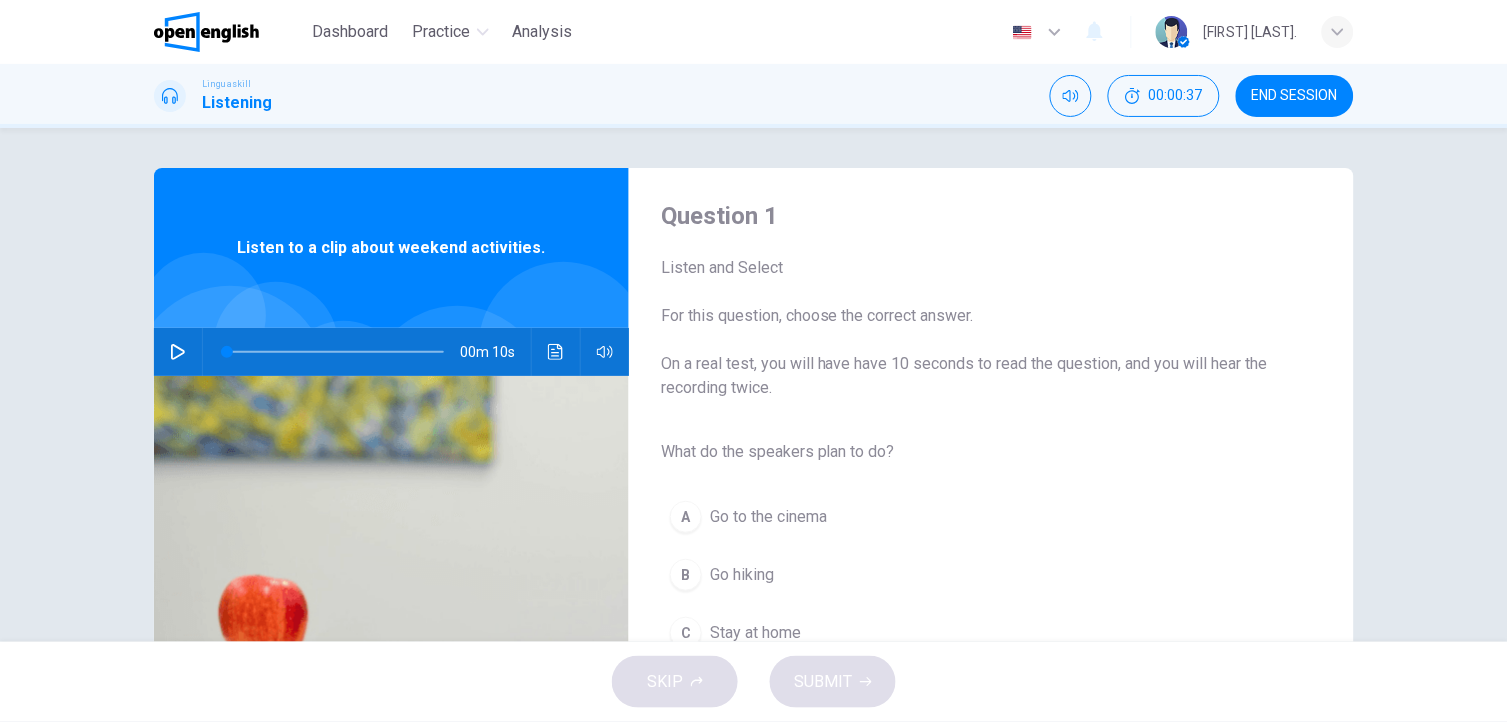 click on "B Go hiking" at bounding box center (975, 575) 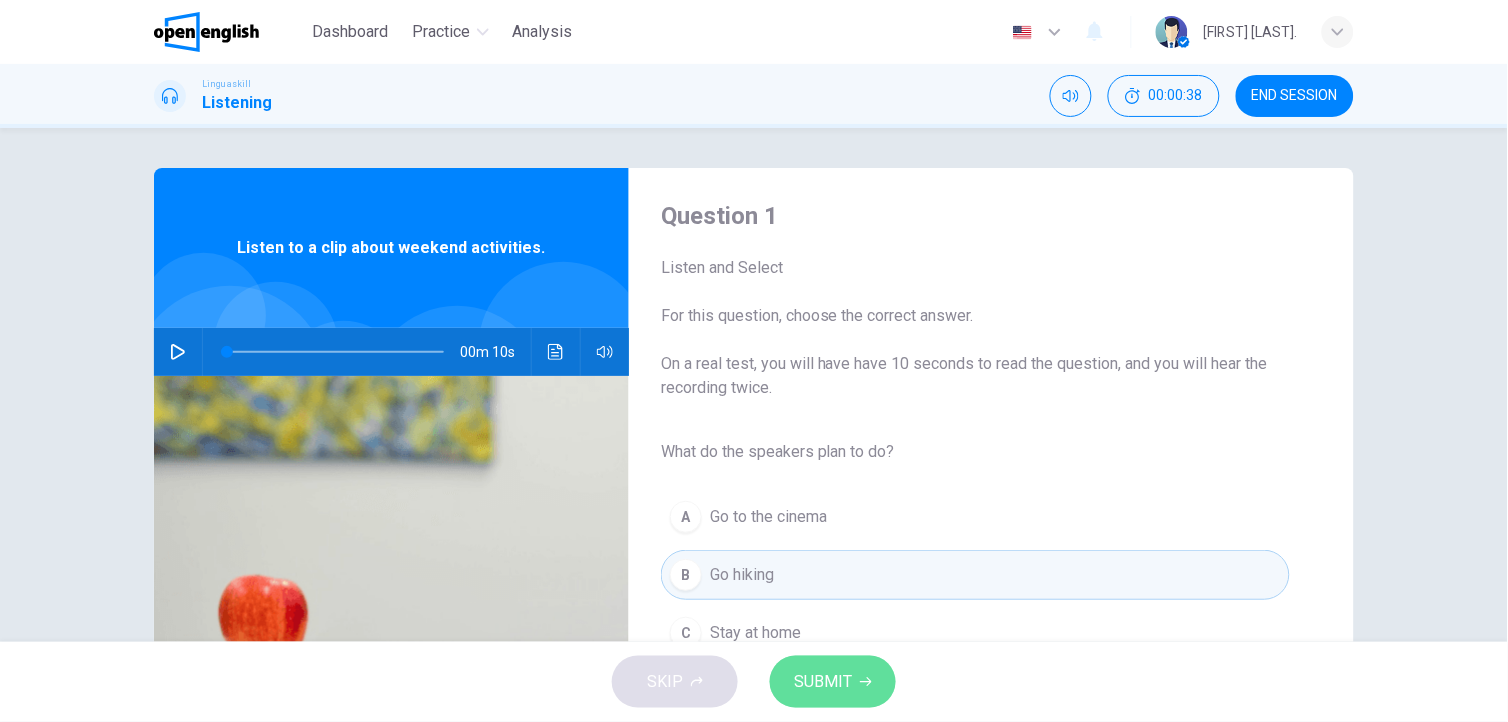 click on "SUBMIT" at bounding box center [833, 682] 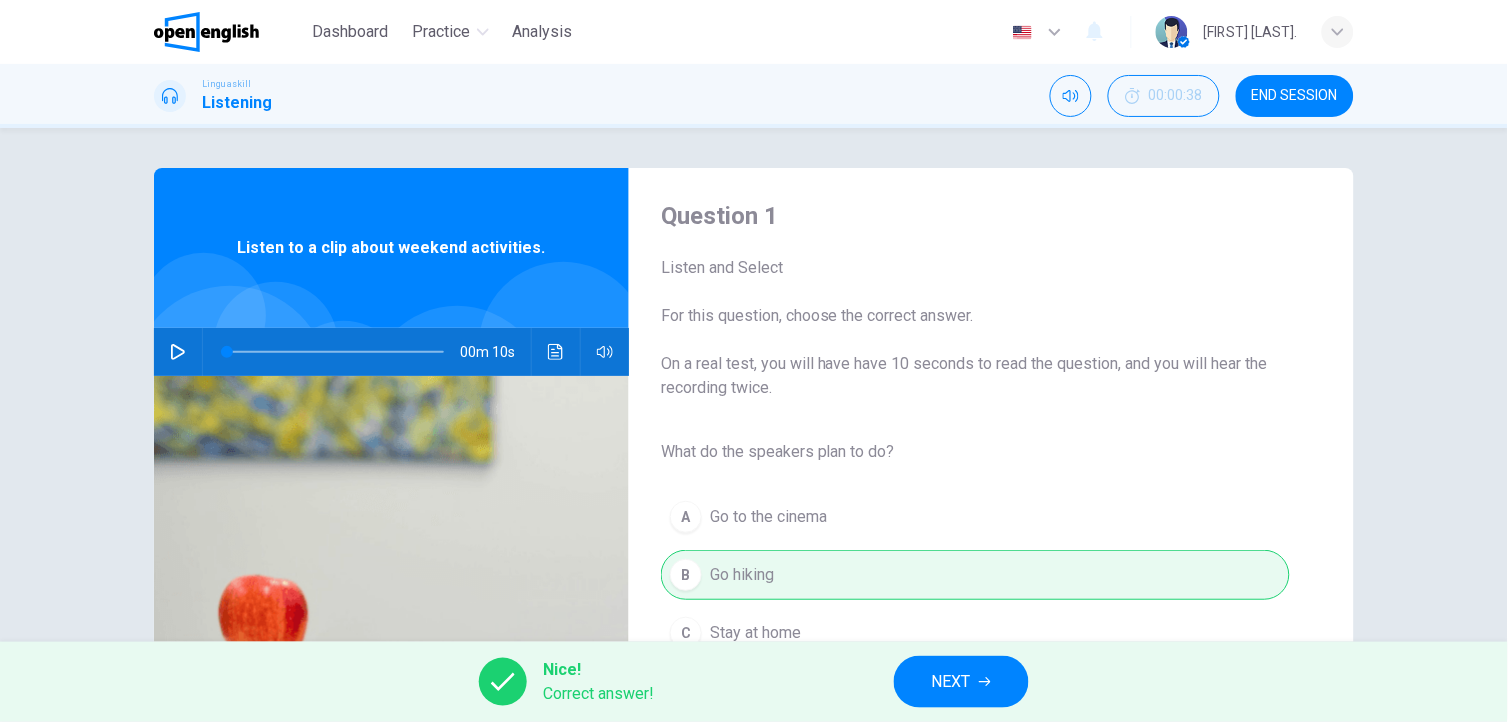 click on "NEXT" at bounding box center [961, 682] 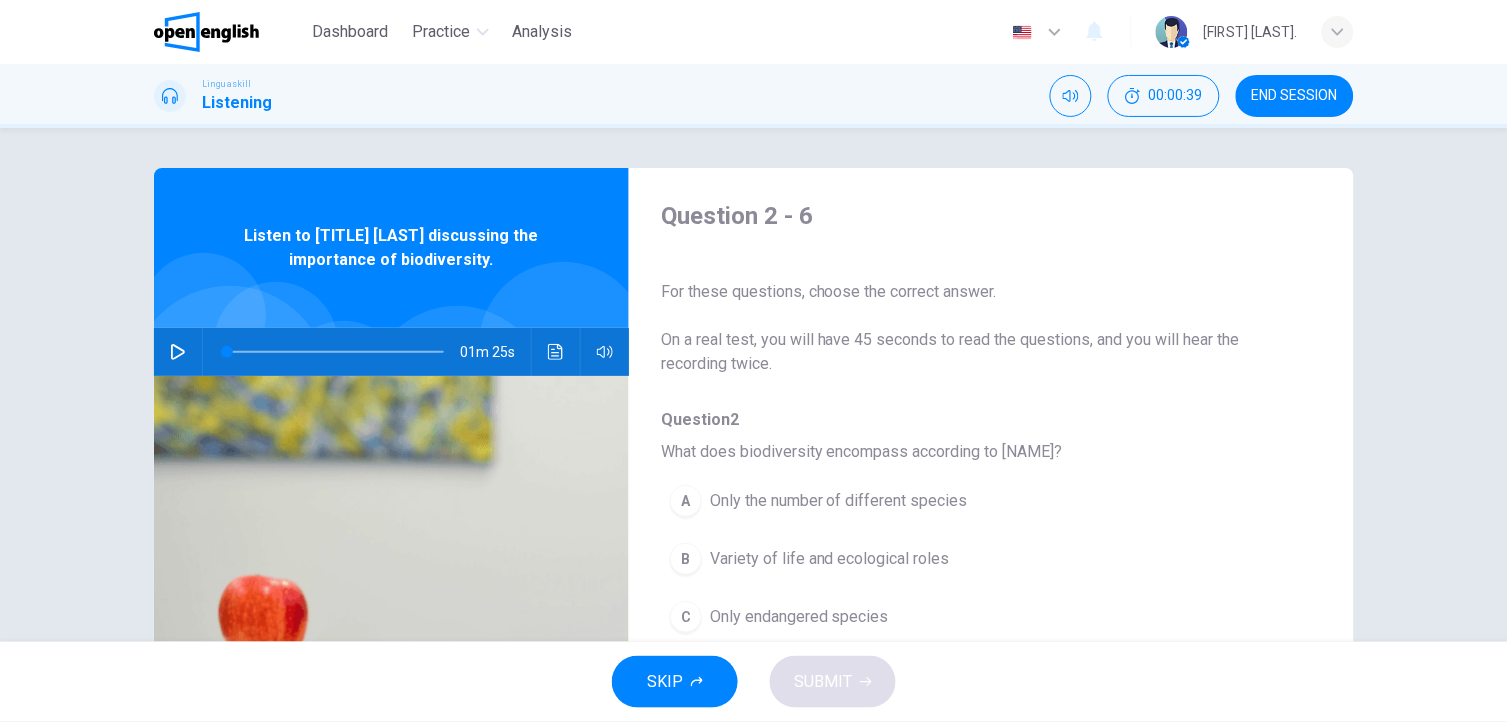 click 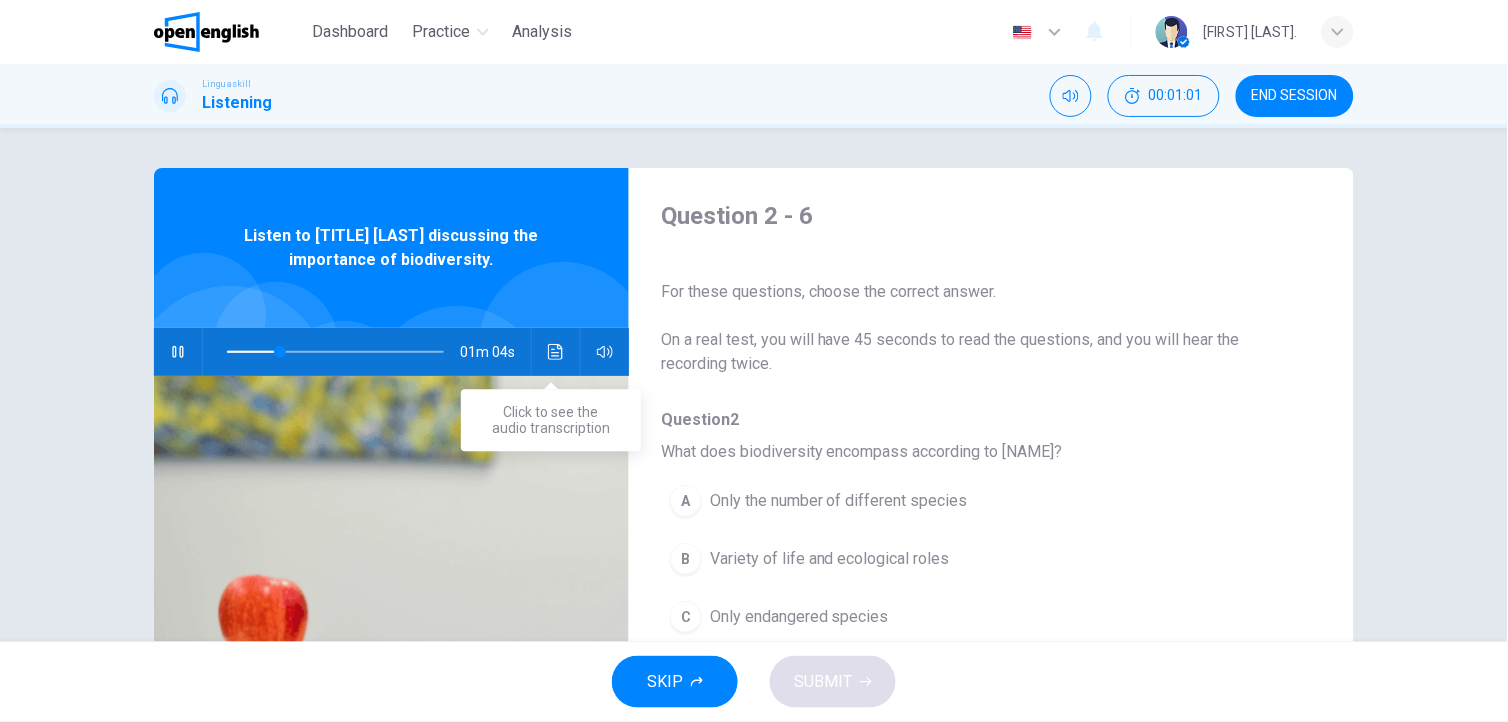 click 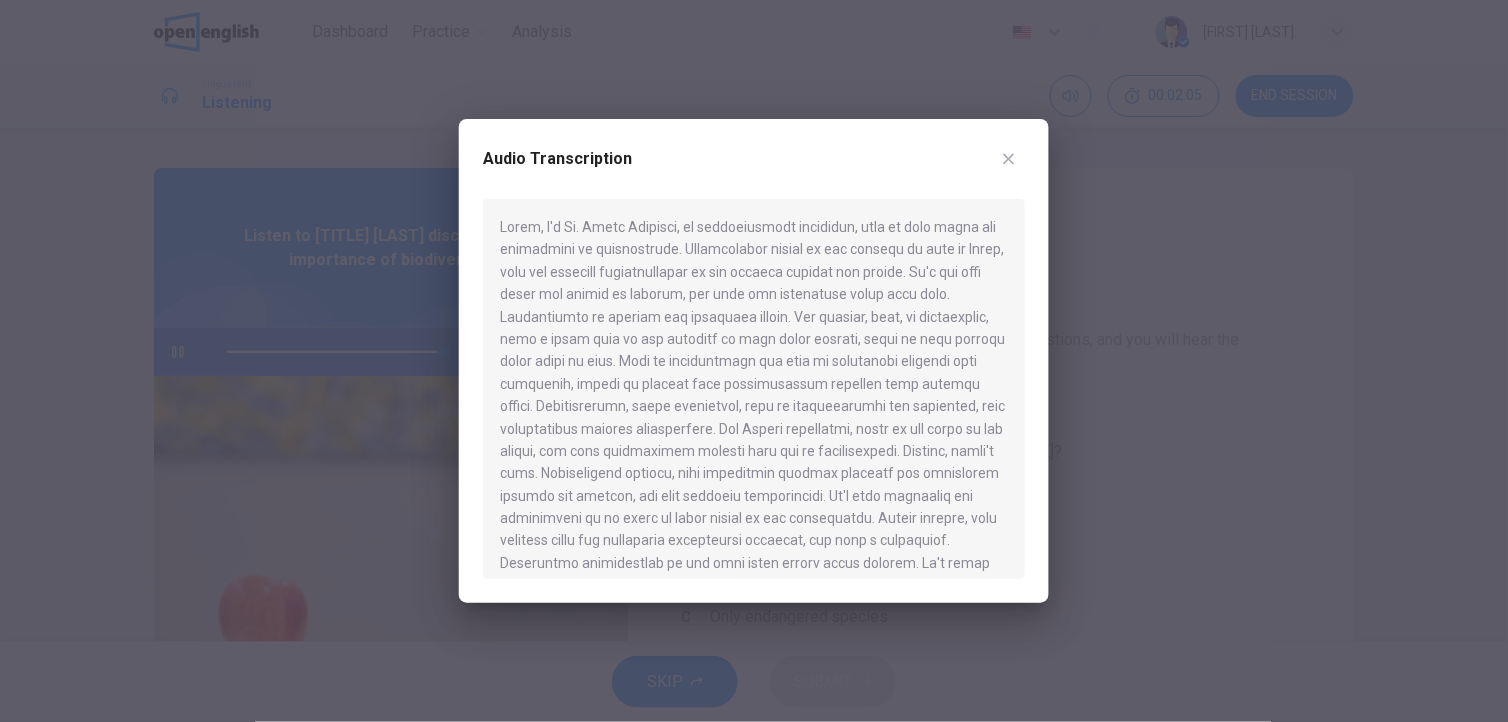 type on "*" 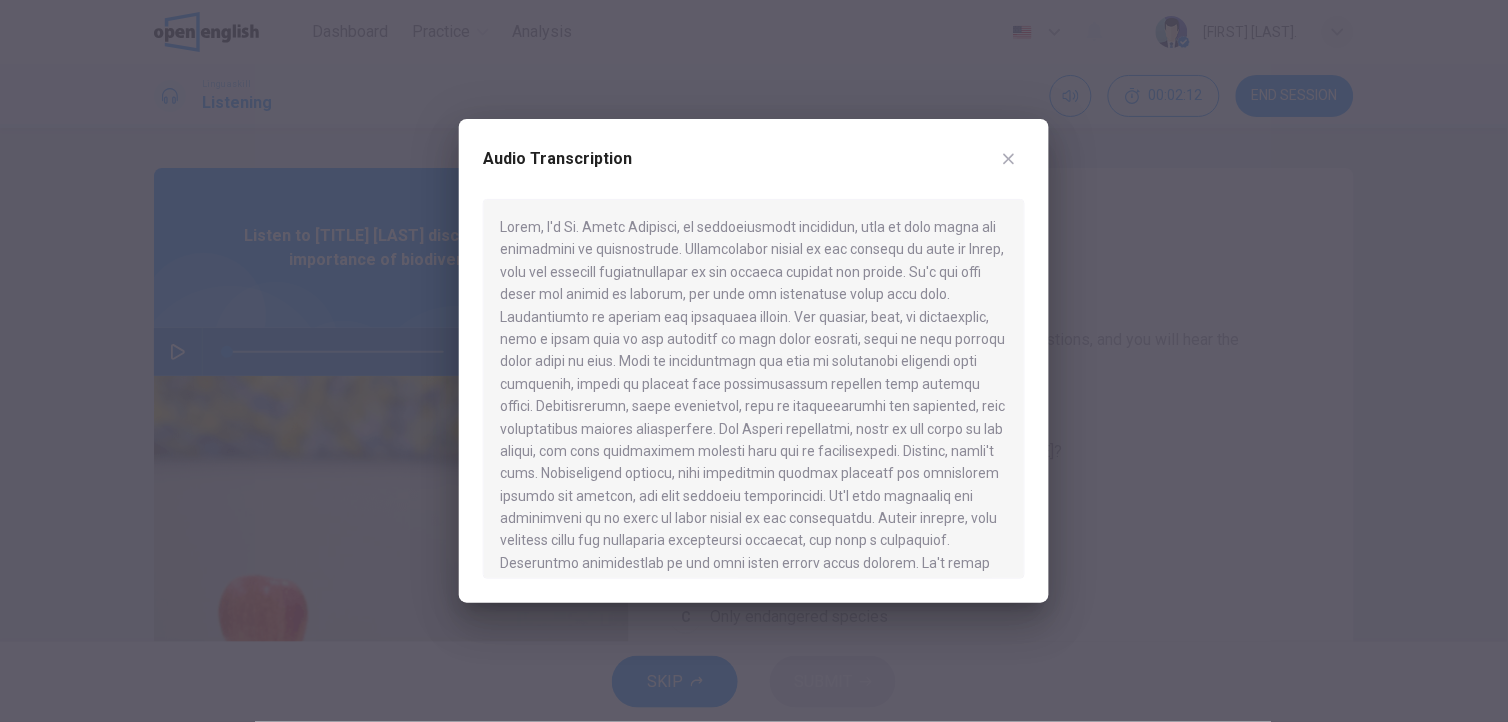 click 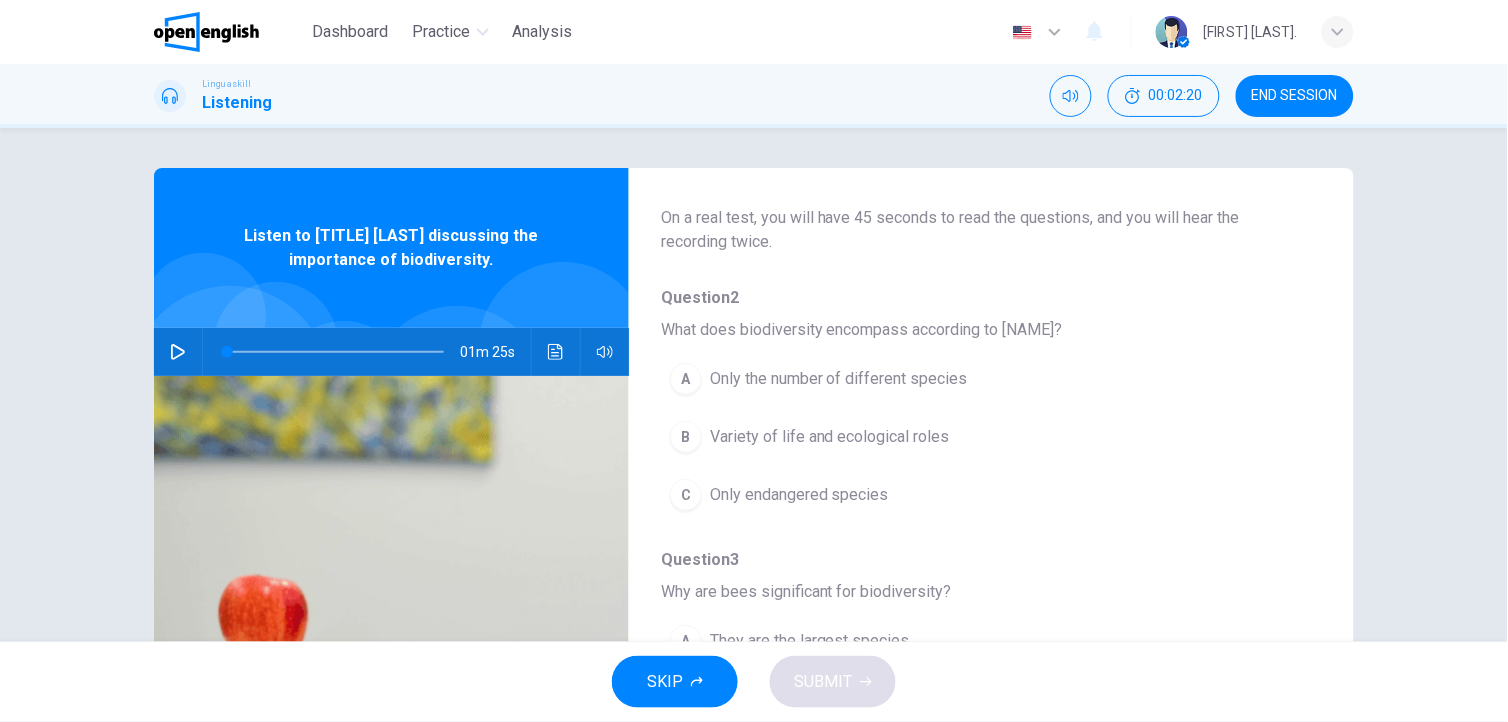 scroll, scrollTop: 127, scrollLeft: 0, axis: vertical 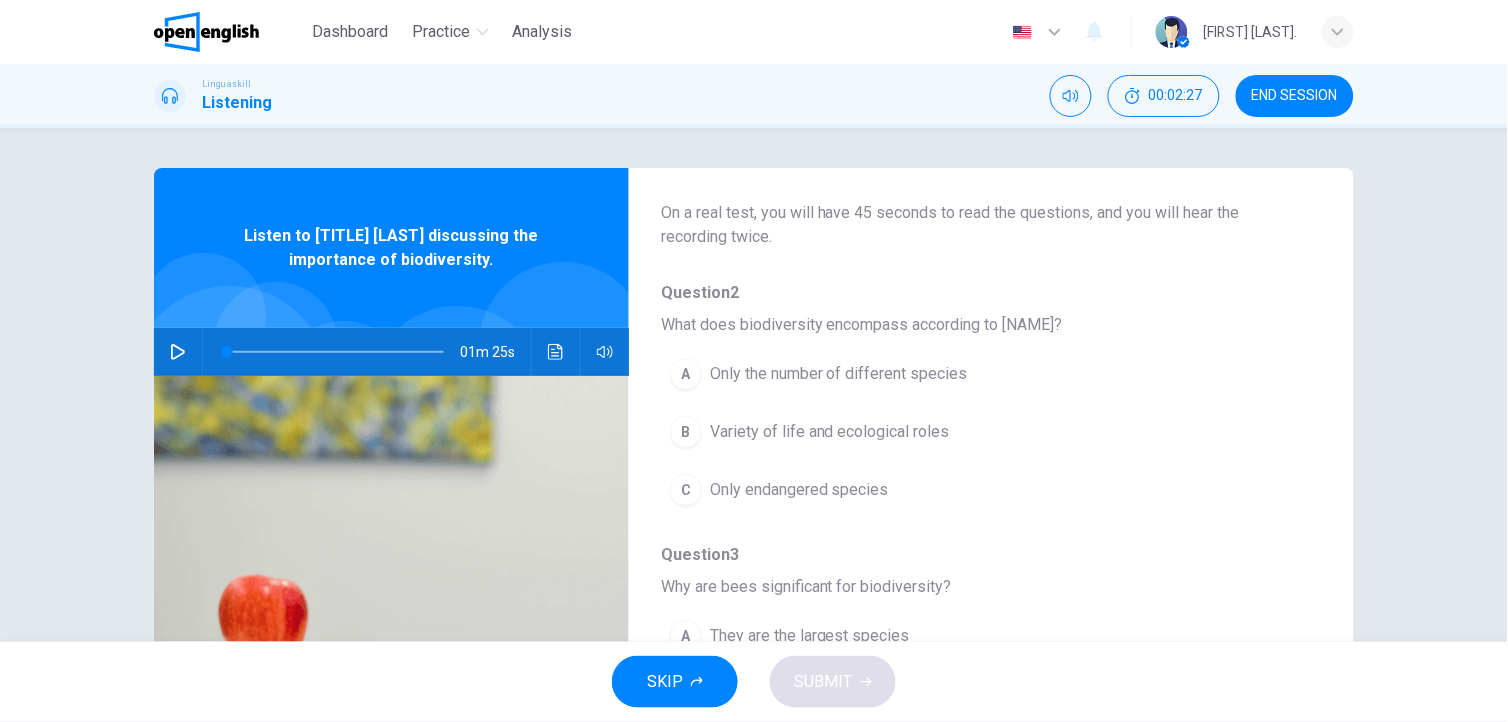 click on "B Variety of life and ecological roles" at bounding box center (939, 432) 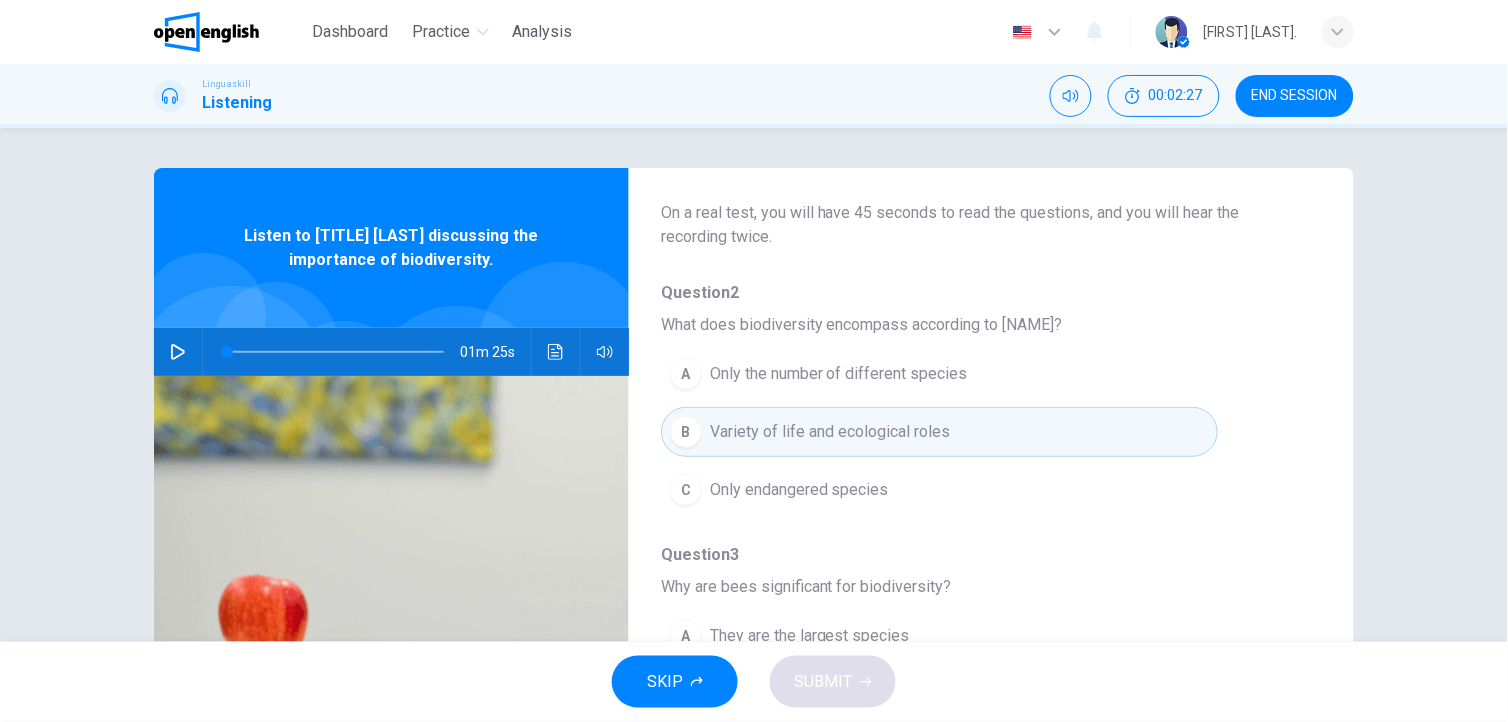 click on "Variety of life and ecological roles" at bounding box center (830, 432) 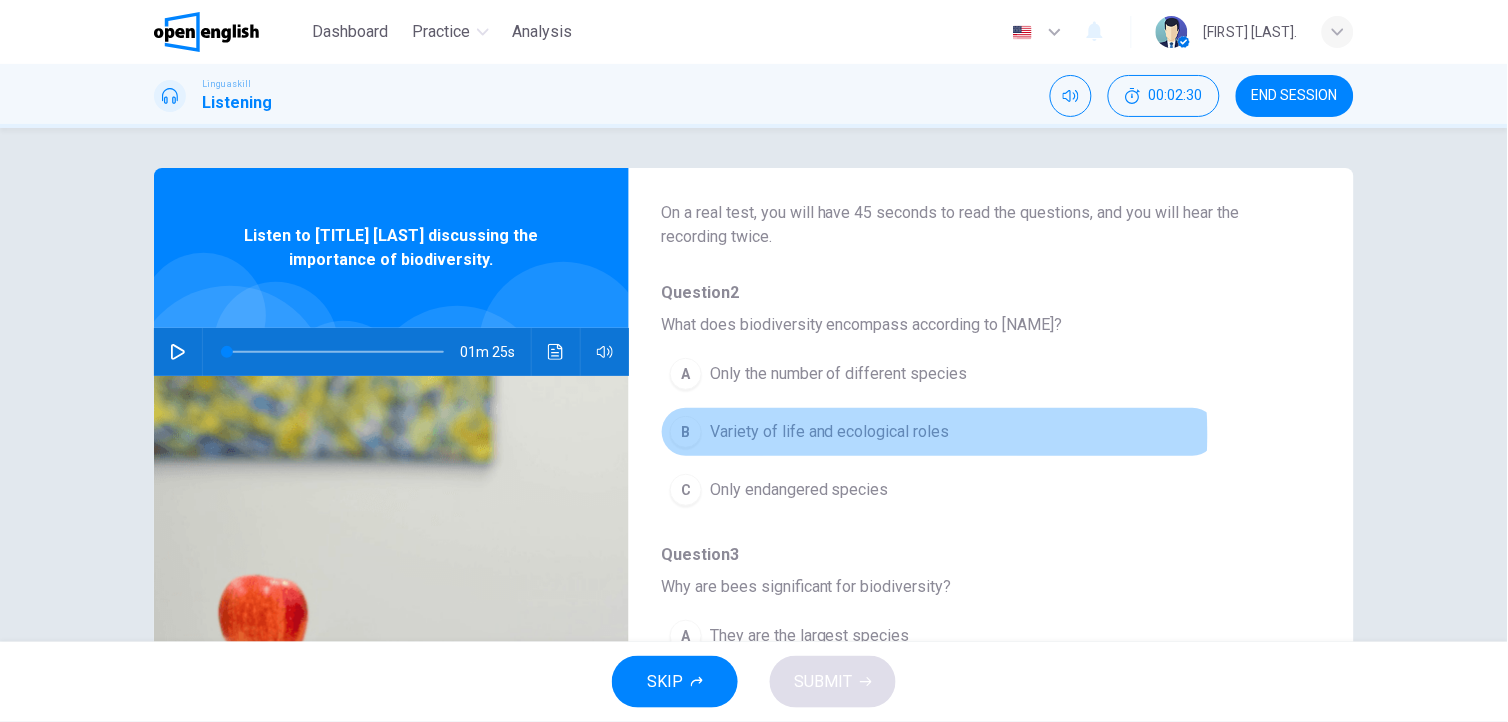 click on "Variety of life and ecological roles" at bounding box center [830, 432] 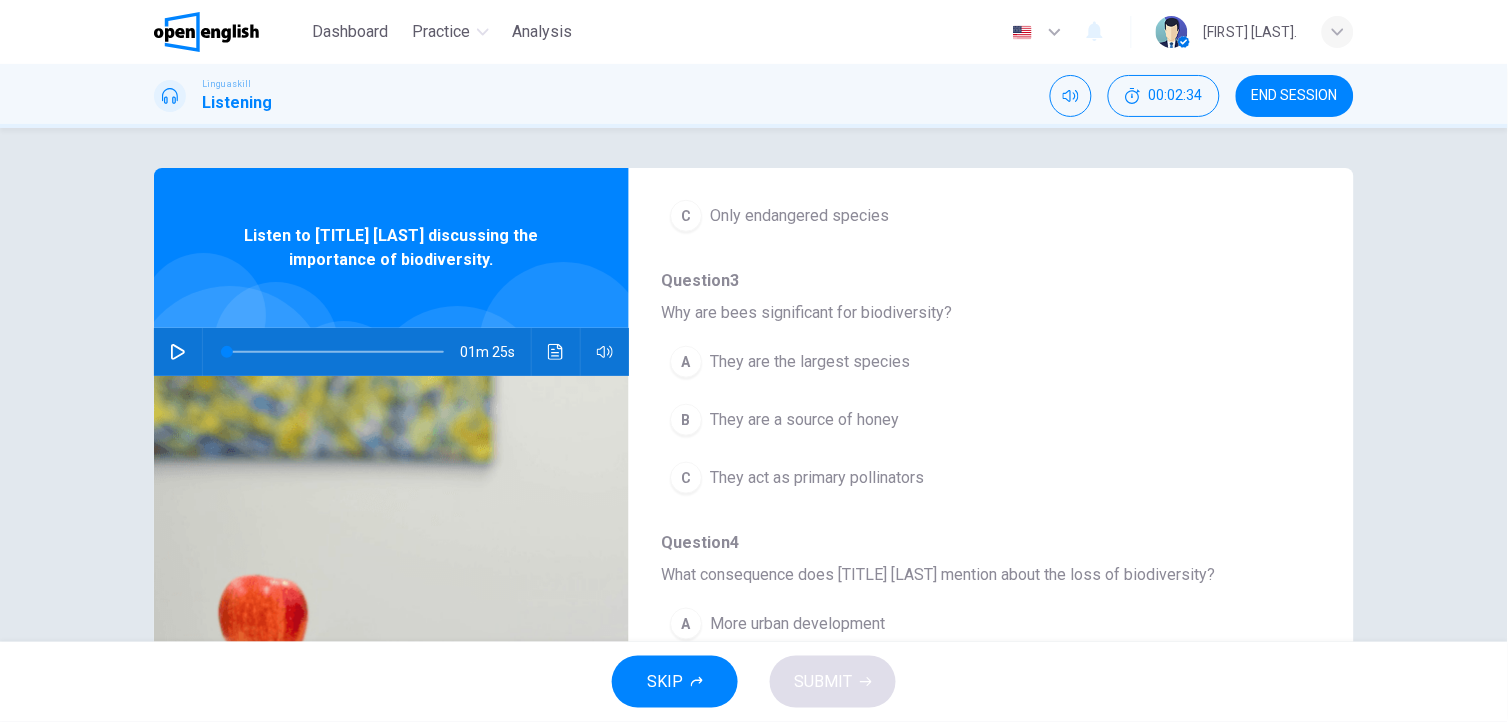 scroll, scrollTop: 417, scrollLeft: 0, axis: vertical 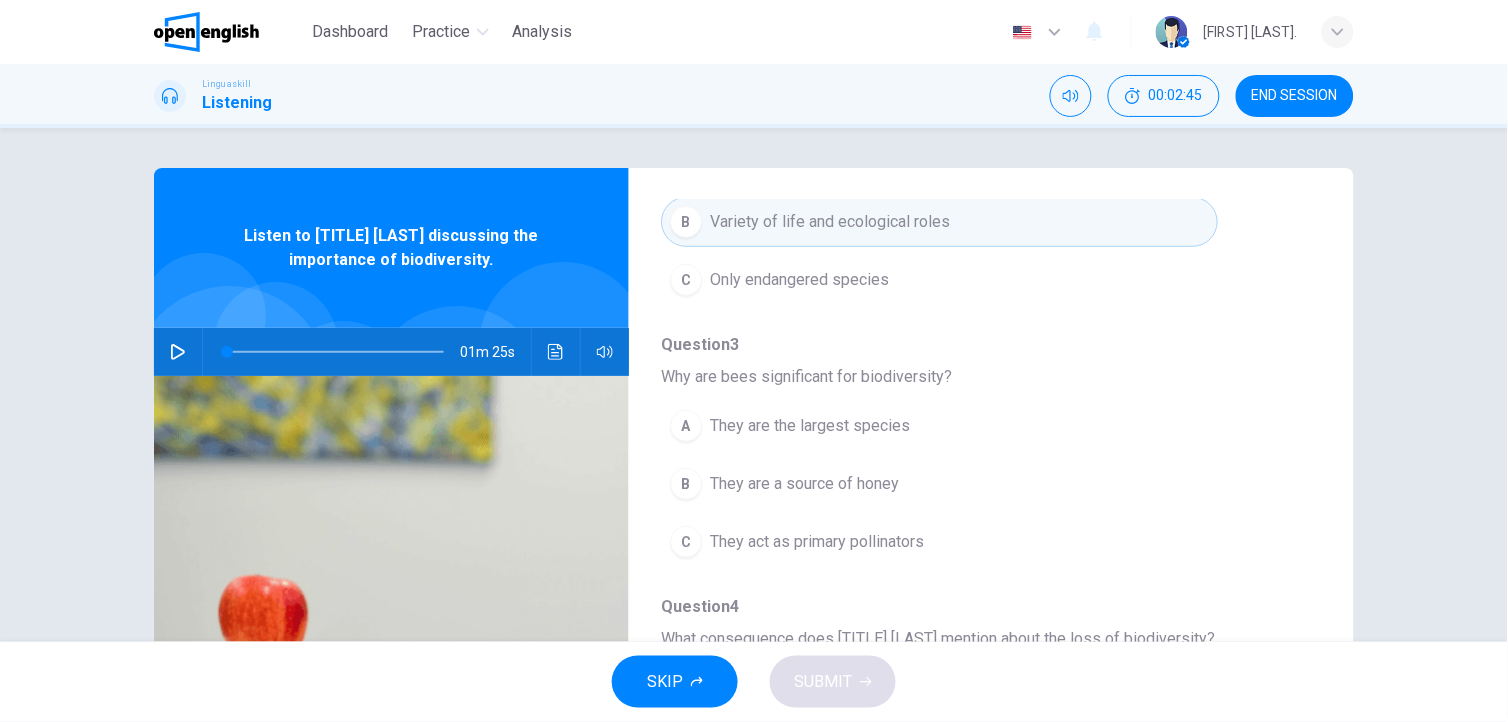 click on "A They are the largest species B They are a source of honey C They act as primary pollinators" at bounding box center (975, 484) 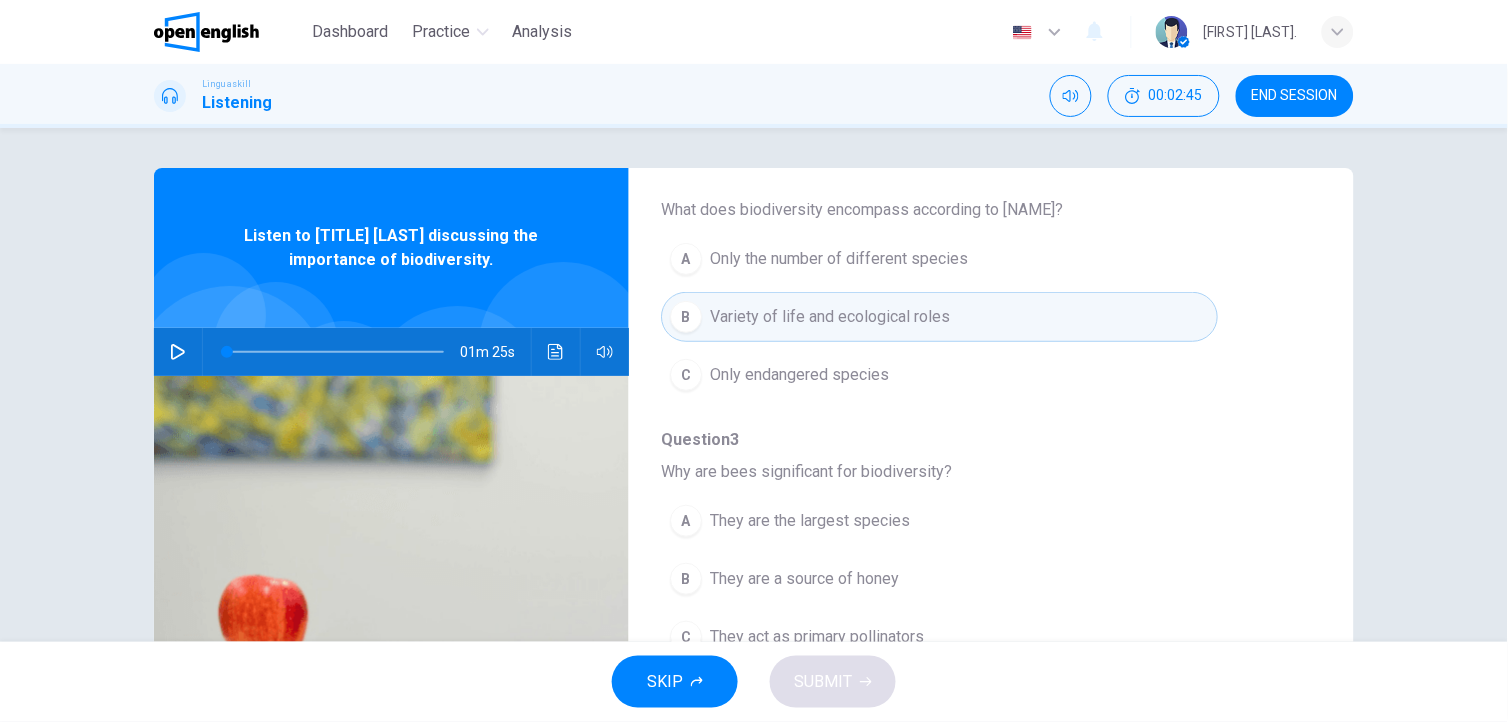 scroll, scrollTop: 201, scrollLeft: 0, axis: vertical 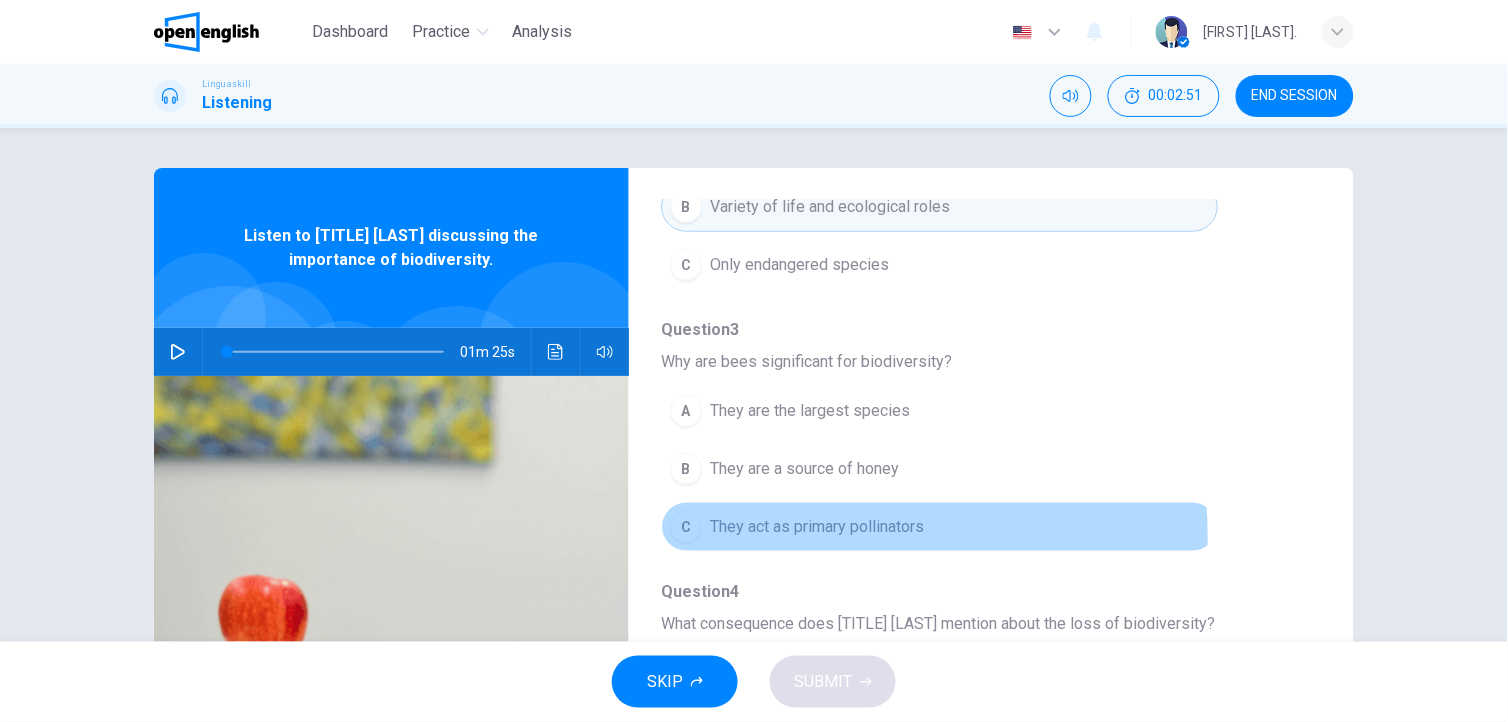 click on "C They act as primary pollinators" at bounding box center [939, 527] 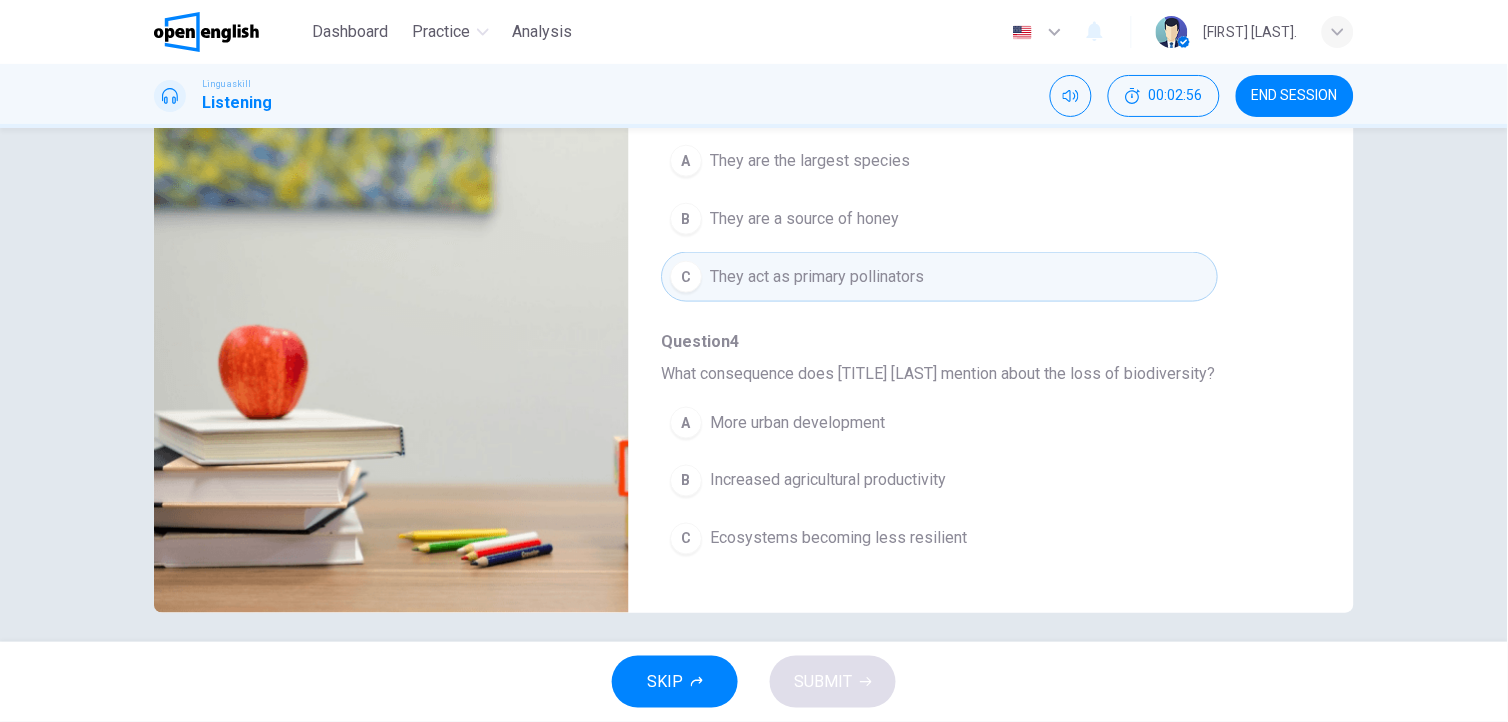 scroll, scrollTop: 261, scrollLeft: 0, axis: vertical 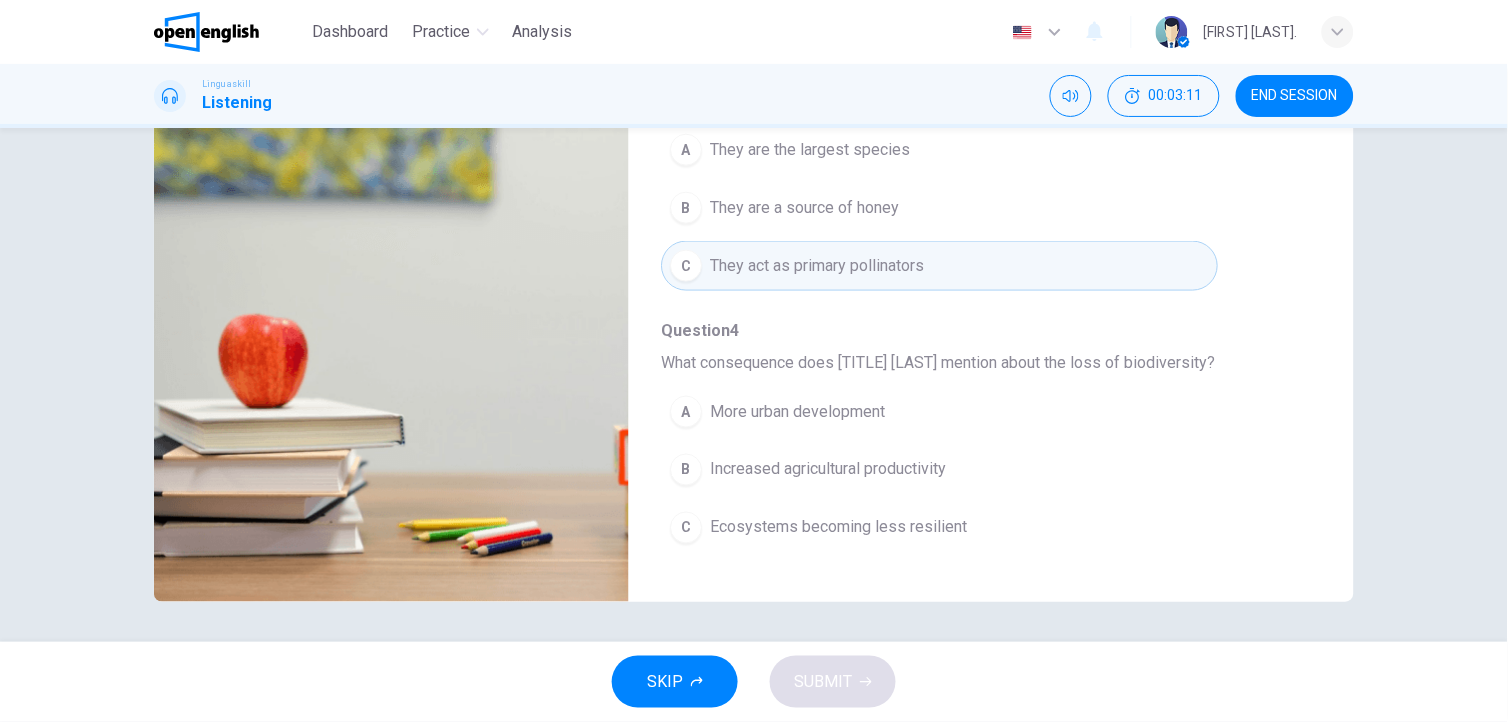 click on "Ecosystems becoming less resilient" at bounding box center [838, 528] 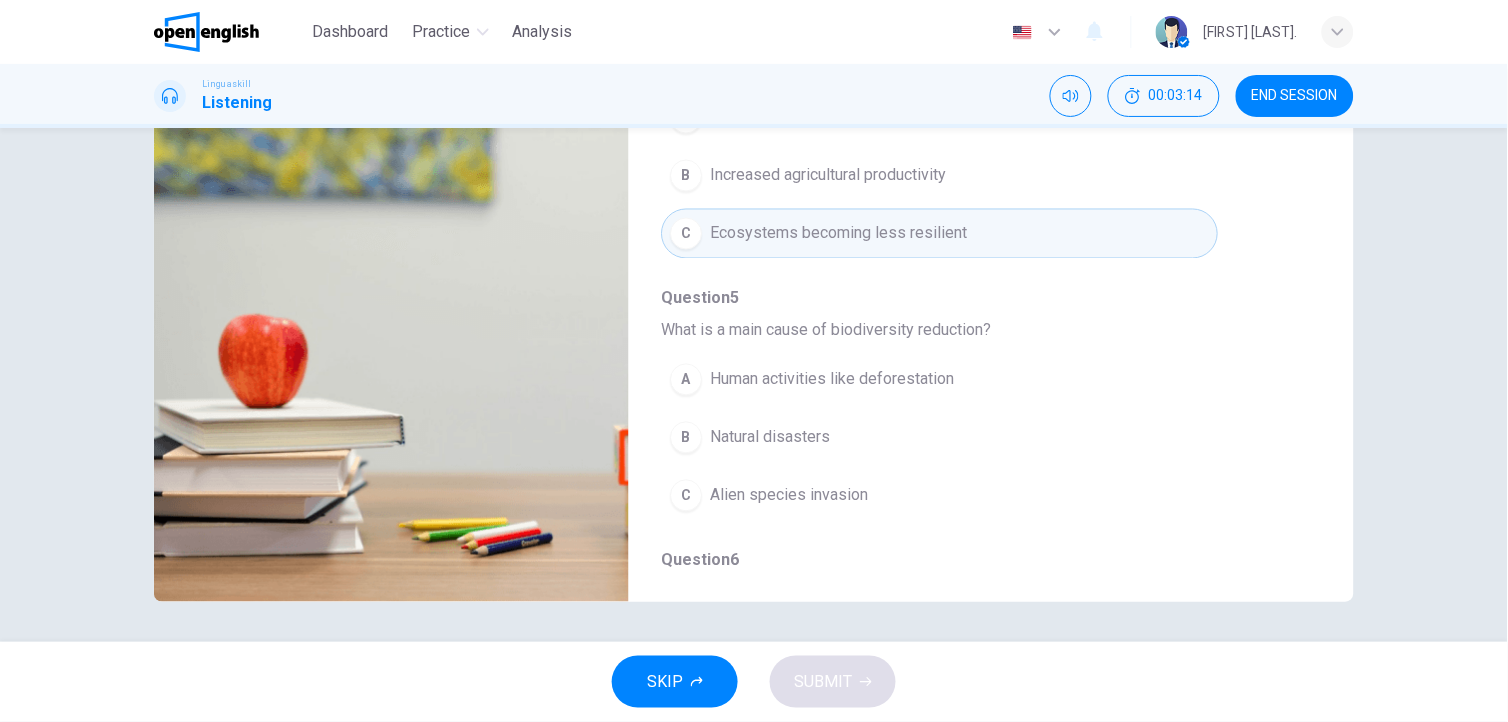 scroll, scrollTop: 683, scrollLeft: 0, axis: vertical 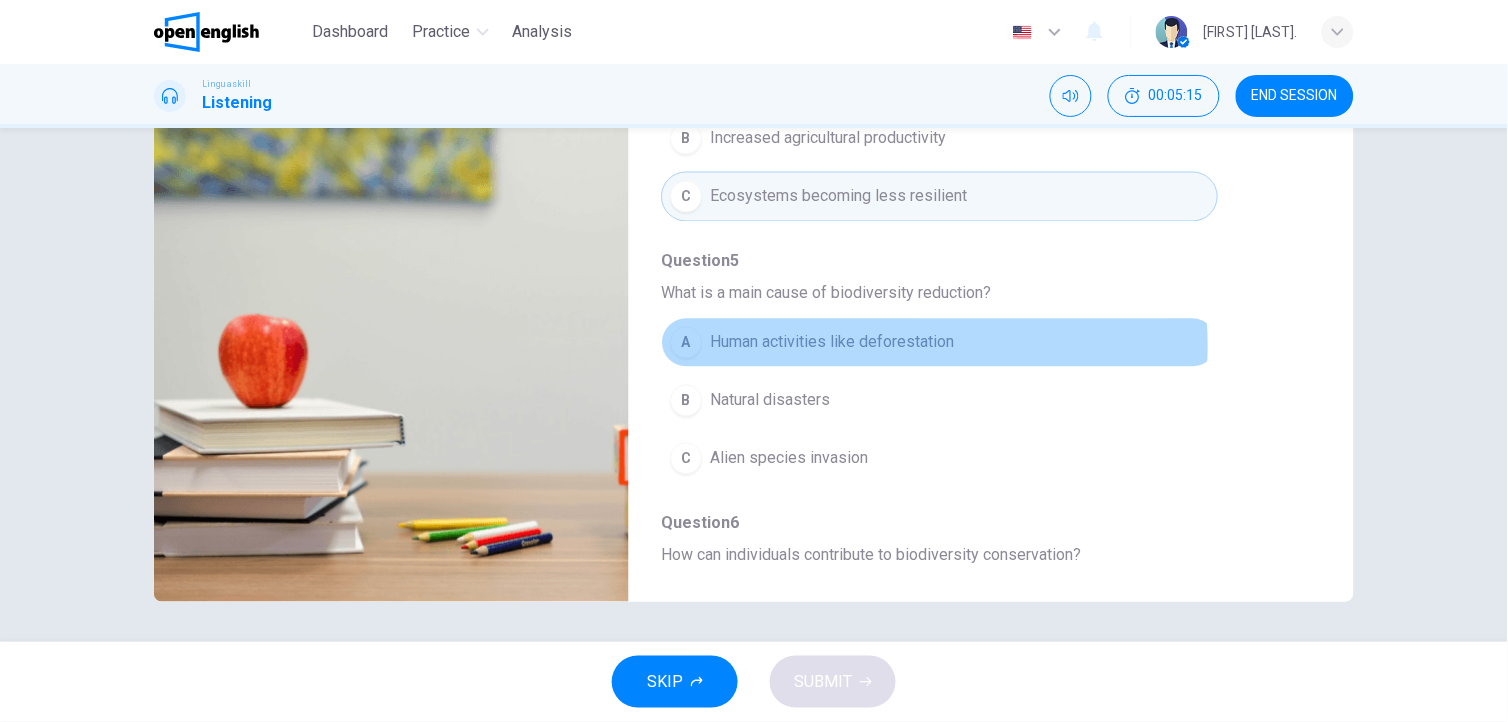 click on "Human activities like deforestation" at bounding box center (832, 343) 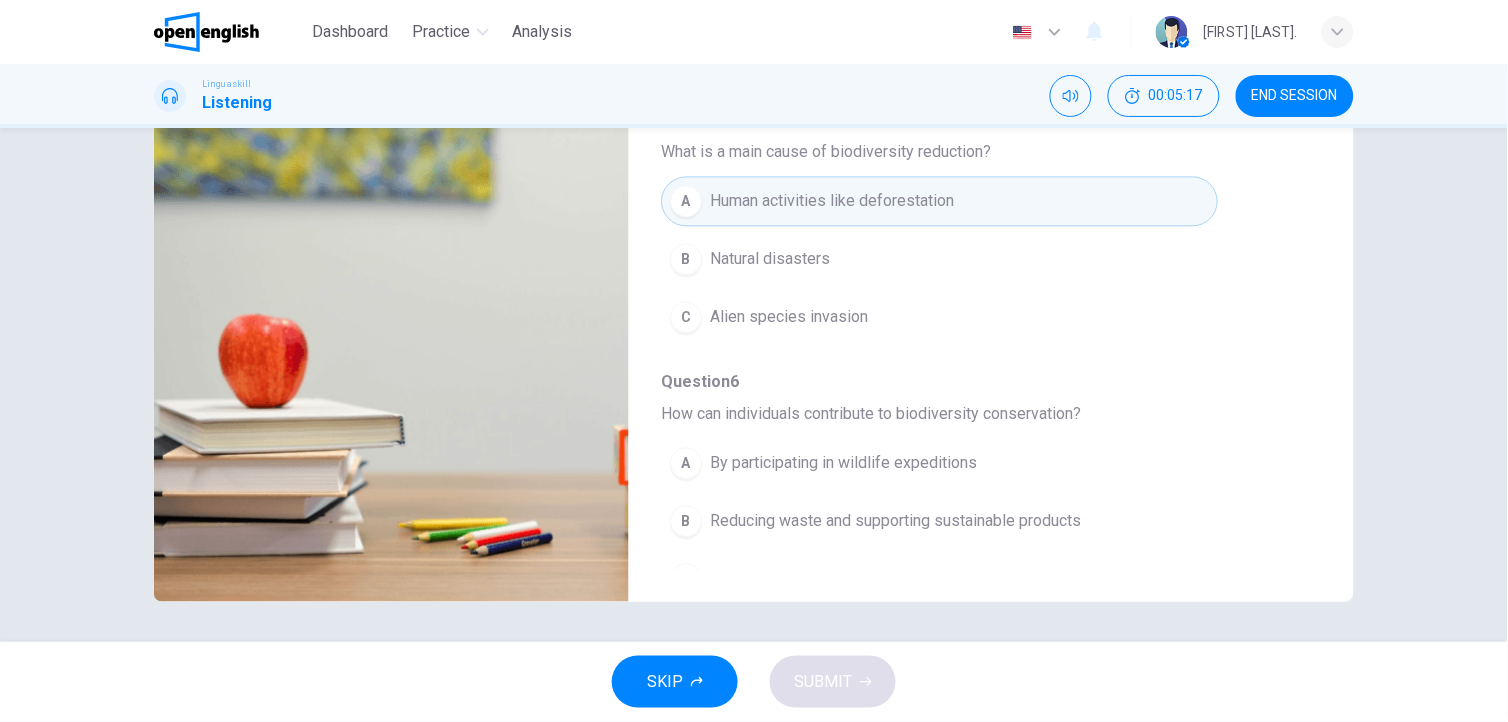 scroll, scrollTop: 865, scrollLeft: 0, axis: vertical 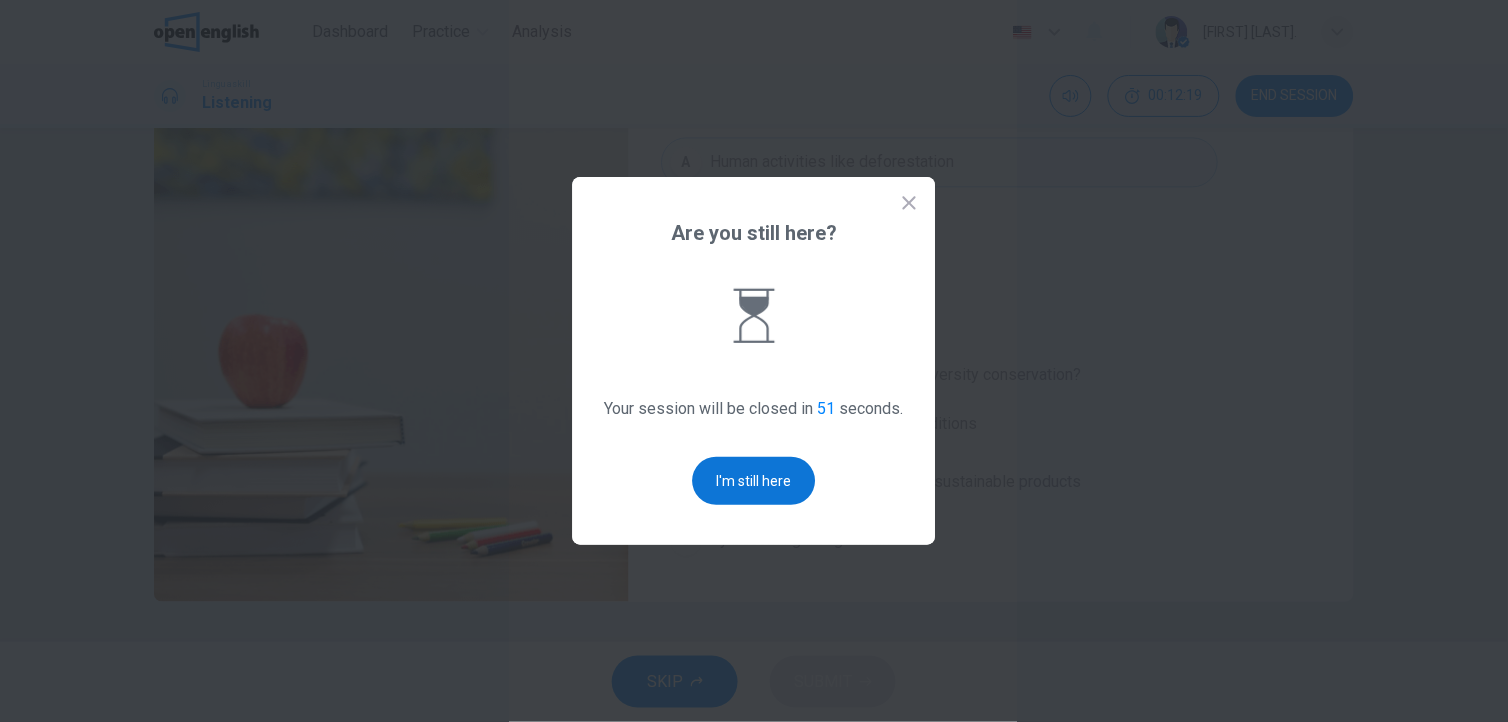 click on "I'm still here" at bounding box center (754, 481) 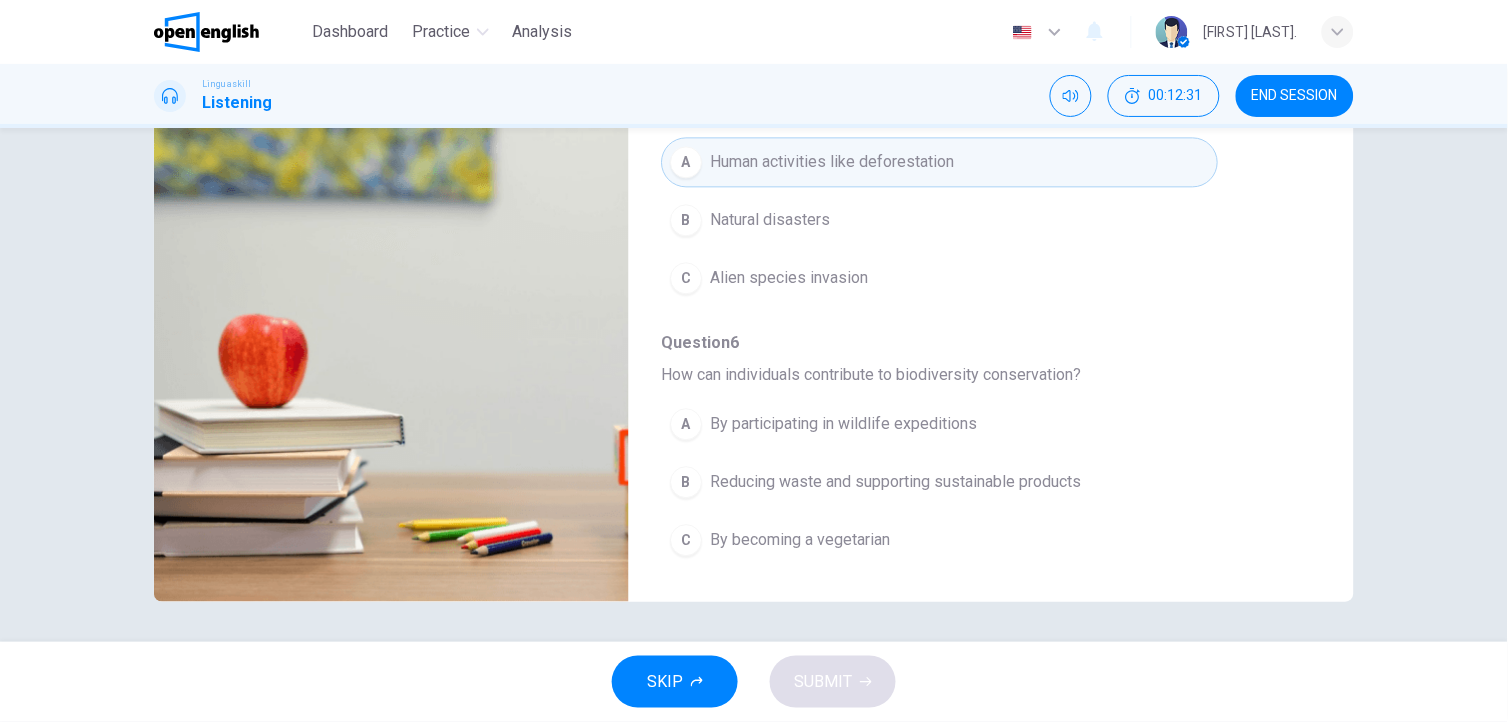 click on "Reducing waste and supporting sustainable products" at bounding box center (895, 483) 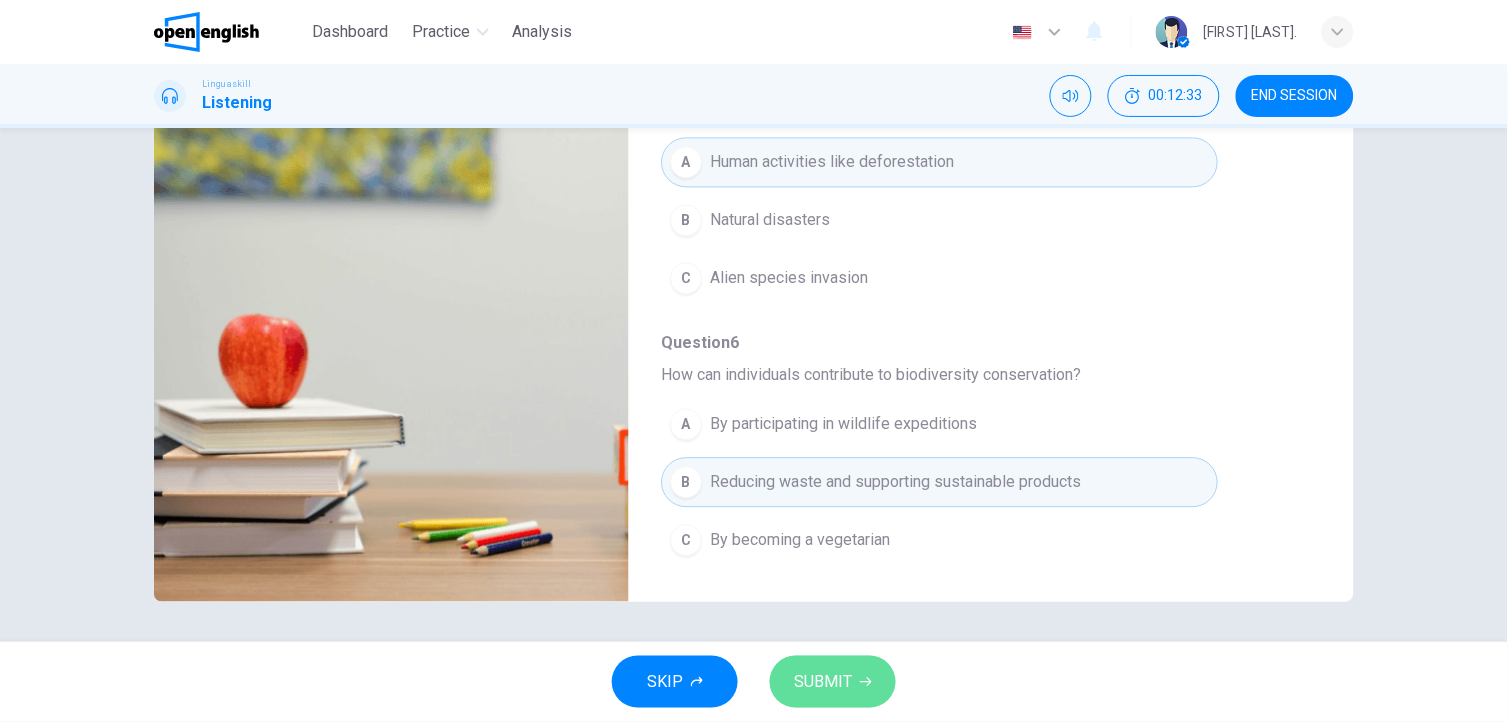 click on "SUBMIT" at bounding box center [833, 682] 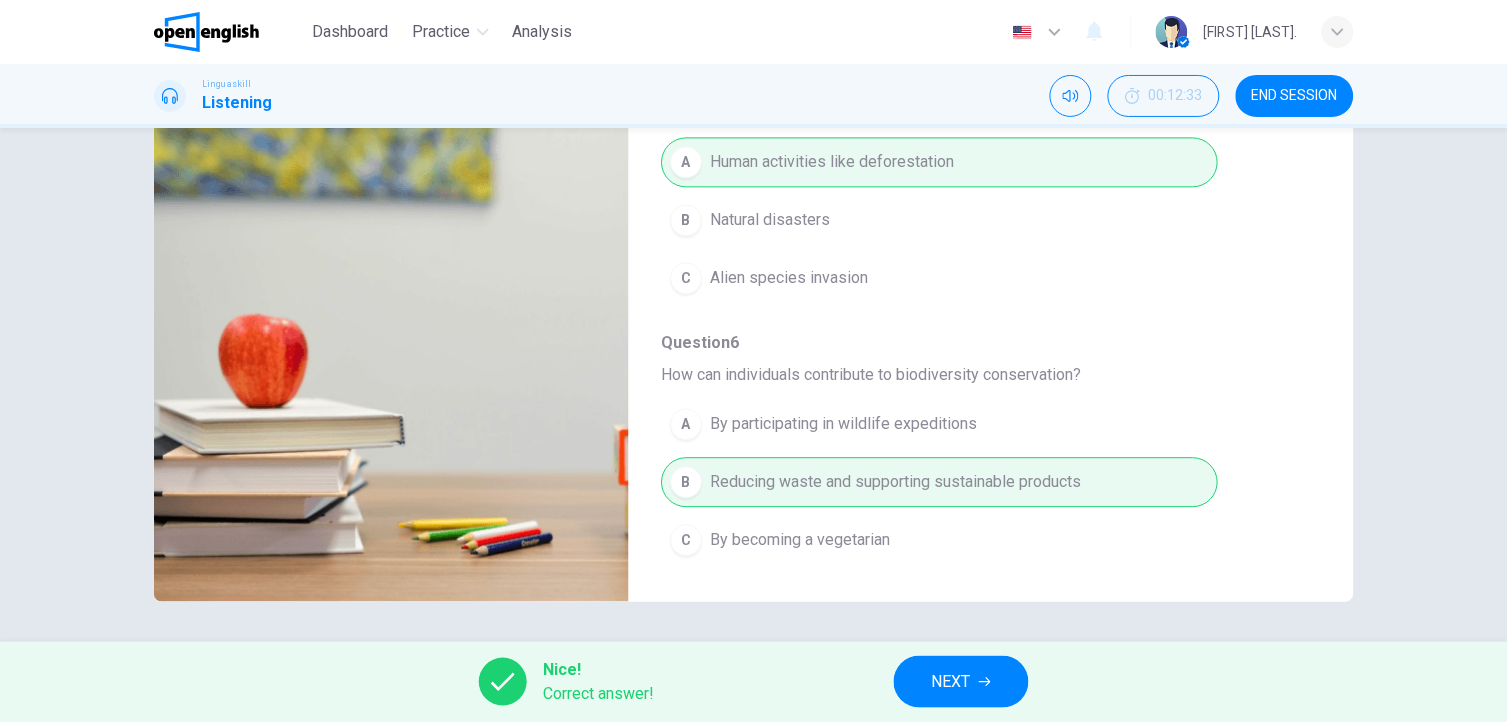 click on "NEXT" at bounding box center [961, 682] 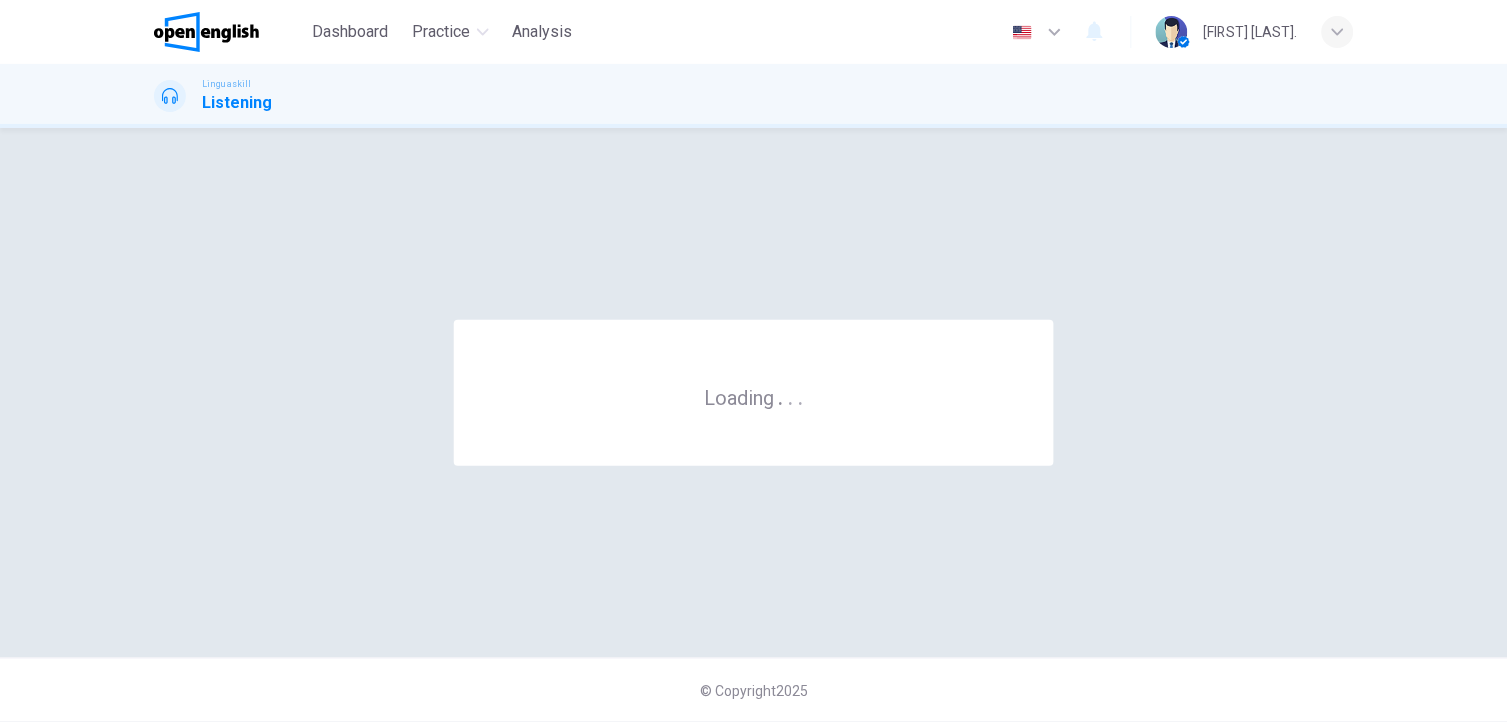 scroll, scrollTop: 0, scrollLeft: 0, axis: both 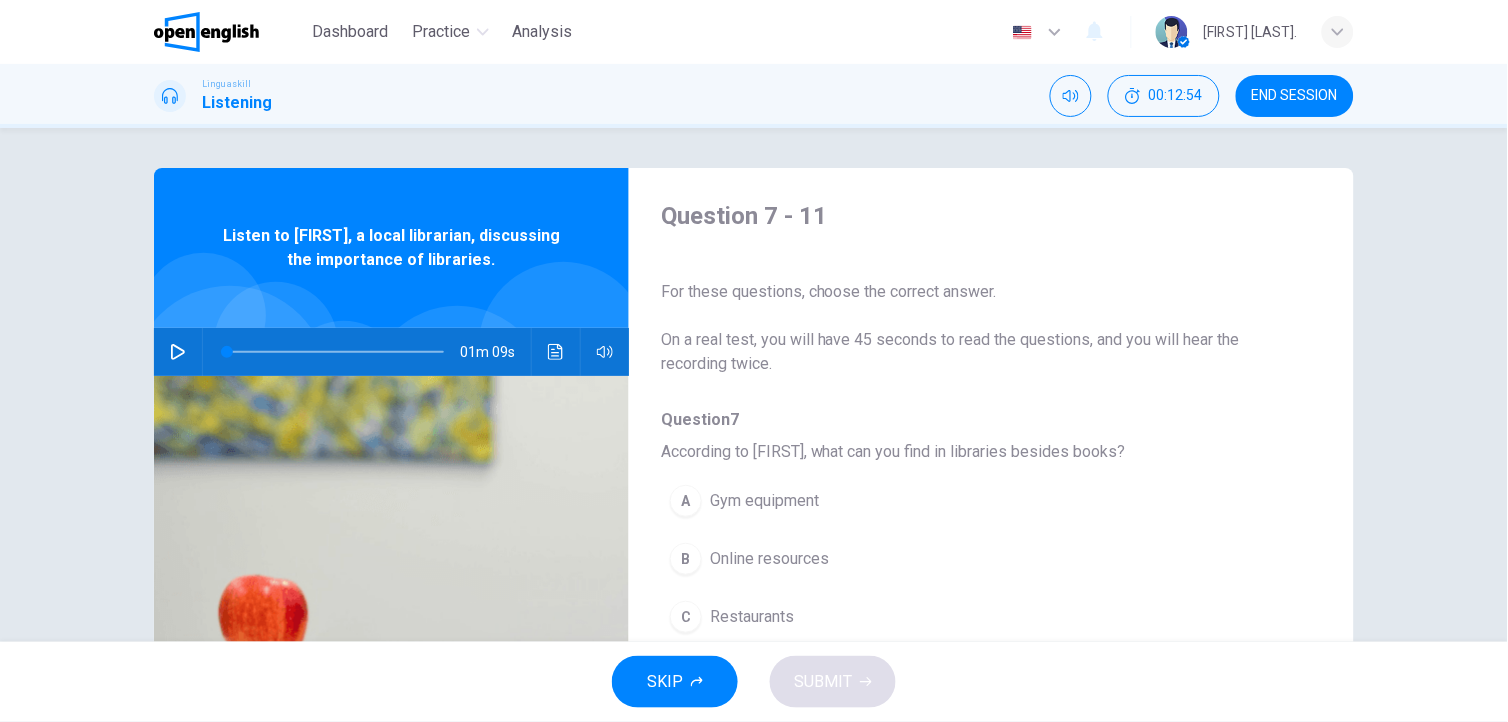 click on "Online resources" at bounding box center (769, 559) 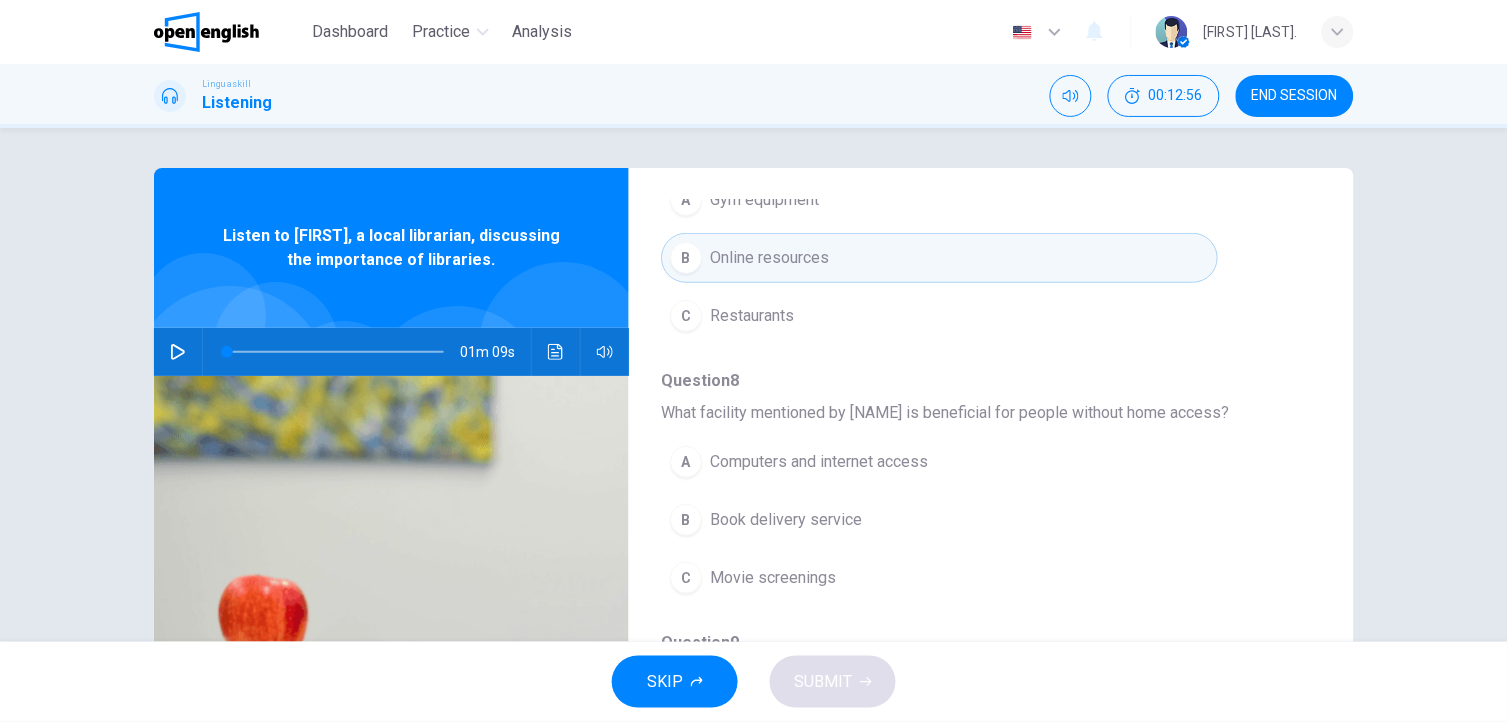 scroll, scrollTop: 306, scrollLeft: 0, axis: vertical 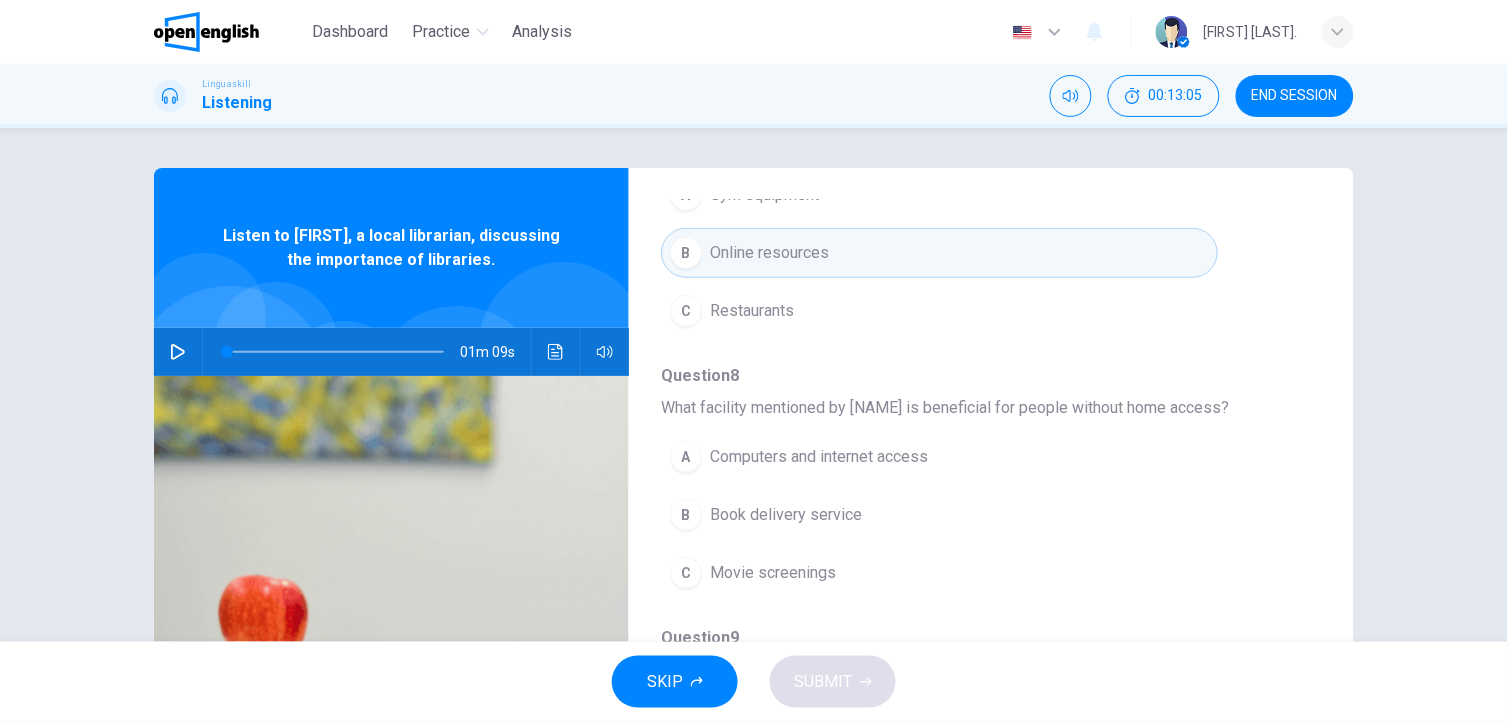 click on "Computers and internet access" at bounding box center (819, 457) 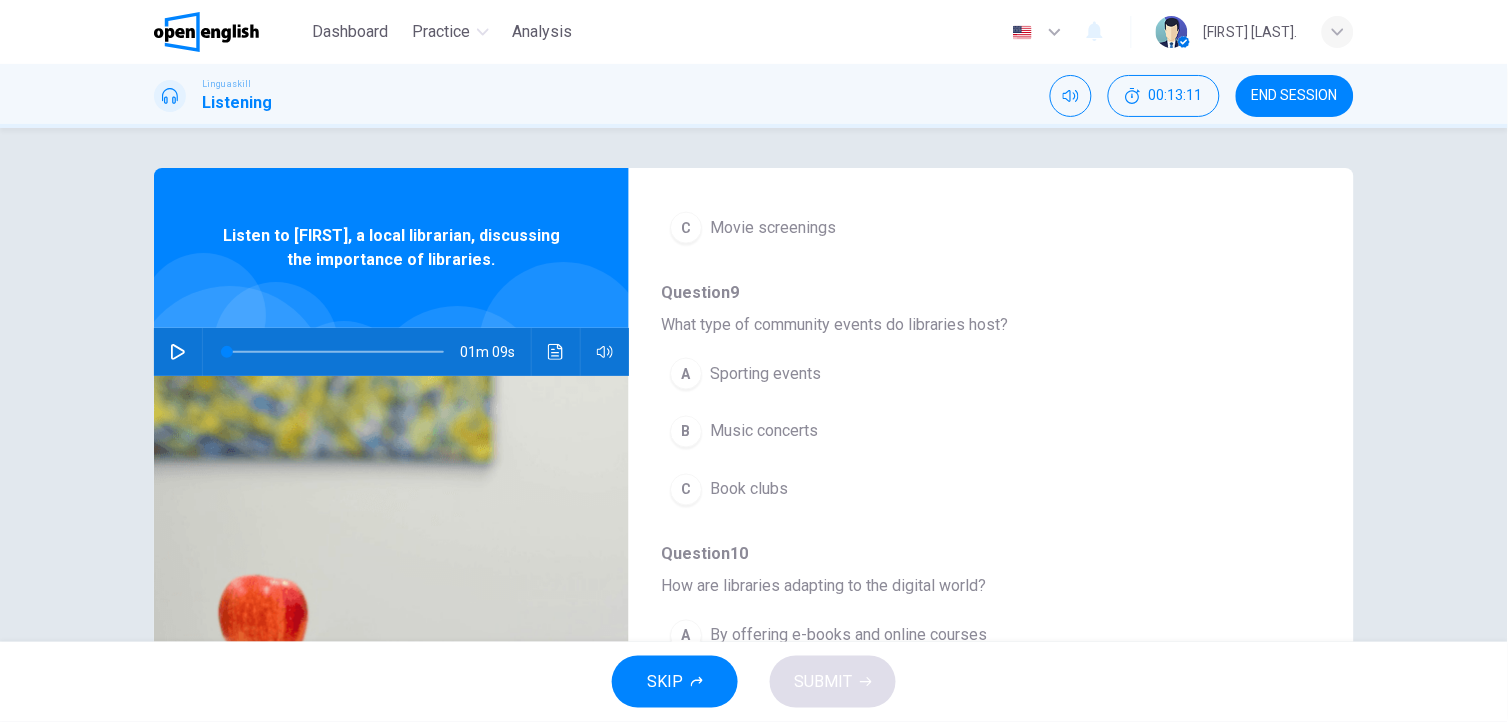scroll, scrollTop: 667, scrollLeft: 0, axis: vertical 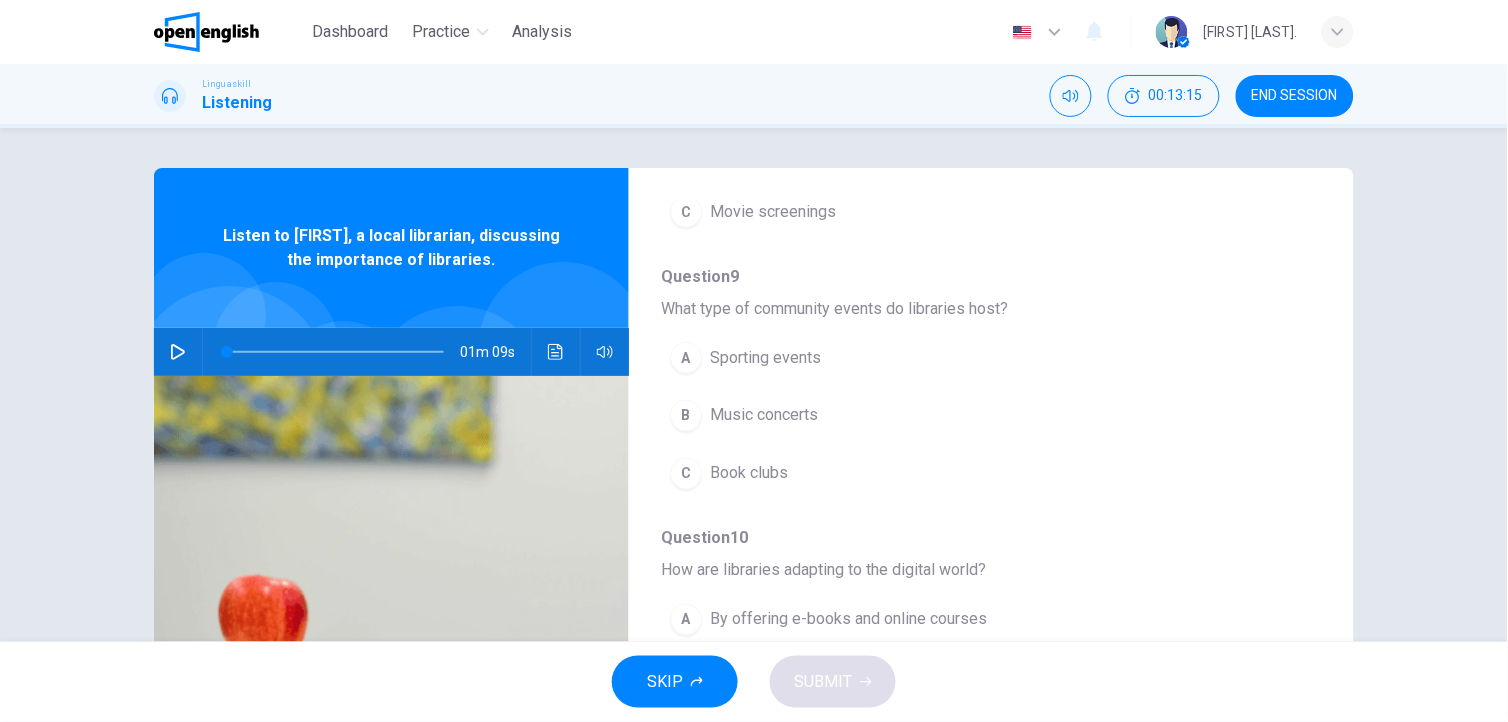 click on "Book clubs" at bounding box center [749, 474] 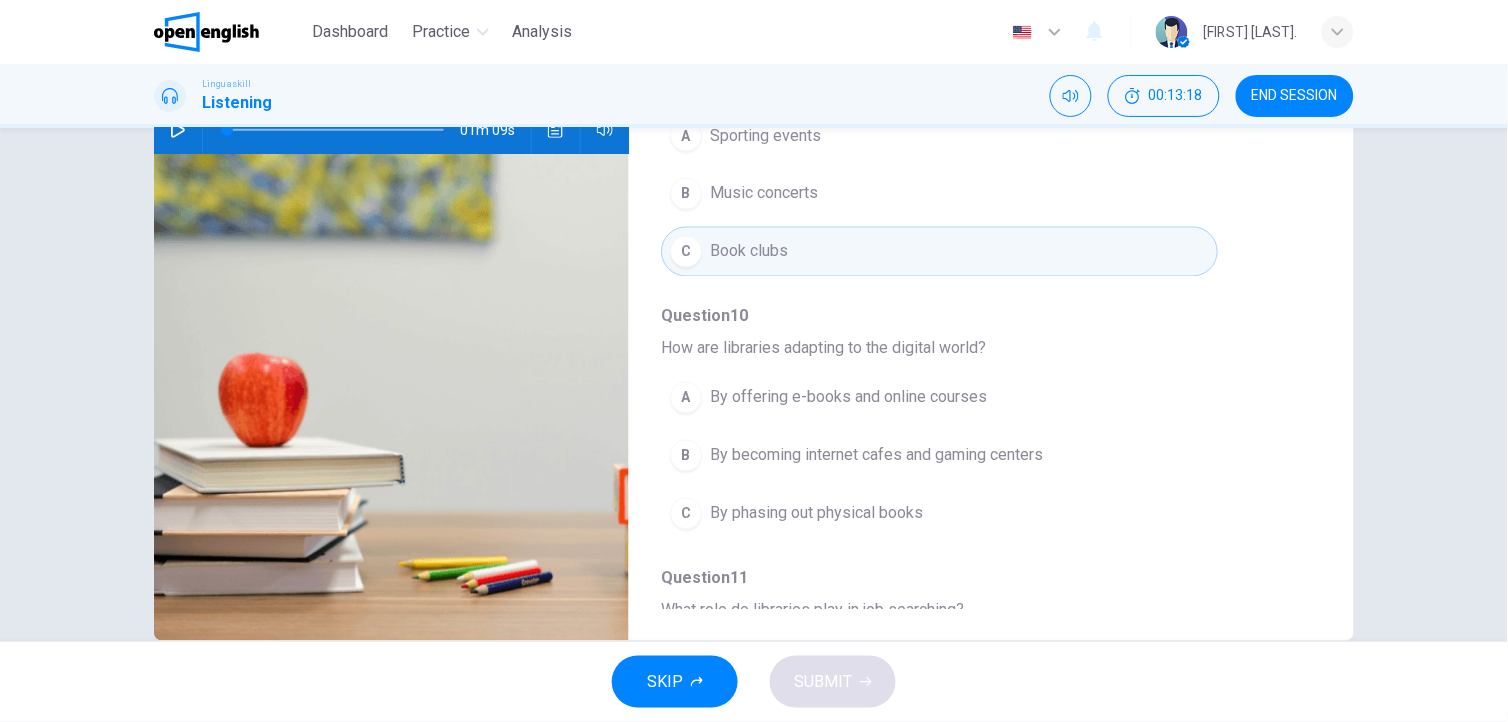 scroll, scrollTop: 231, scrollLeft: 0, axis: vertical 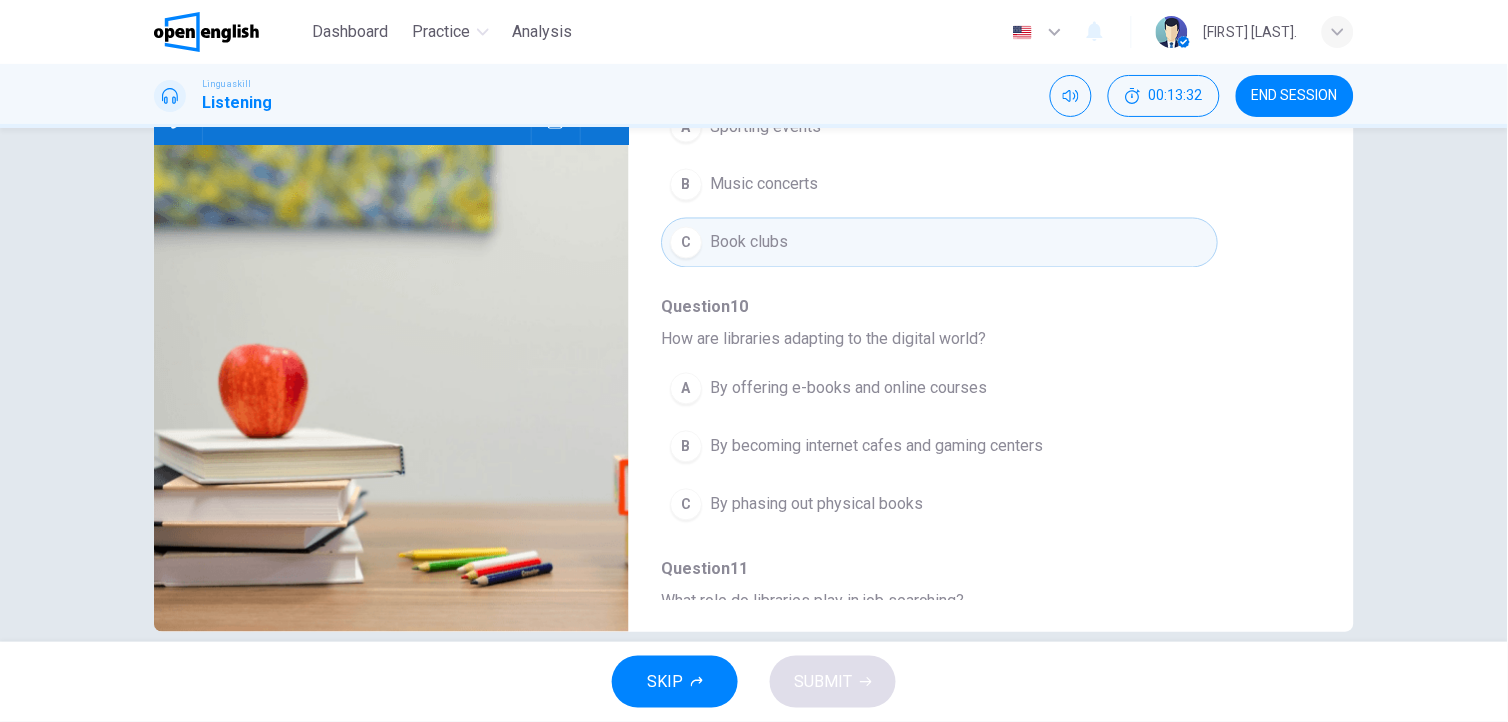 click on "By offering e-books and online courses" at bounding box center [848, 389] 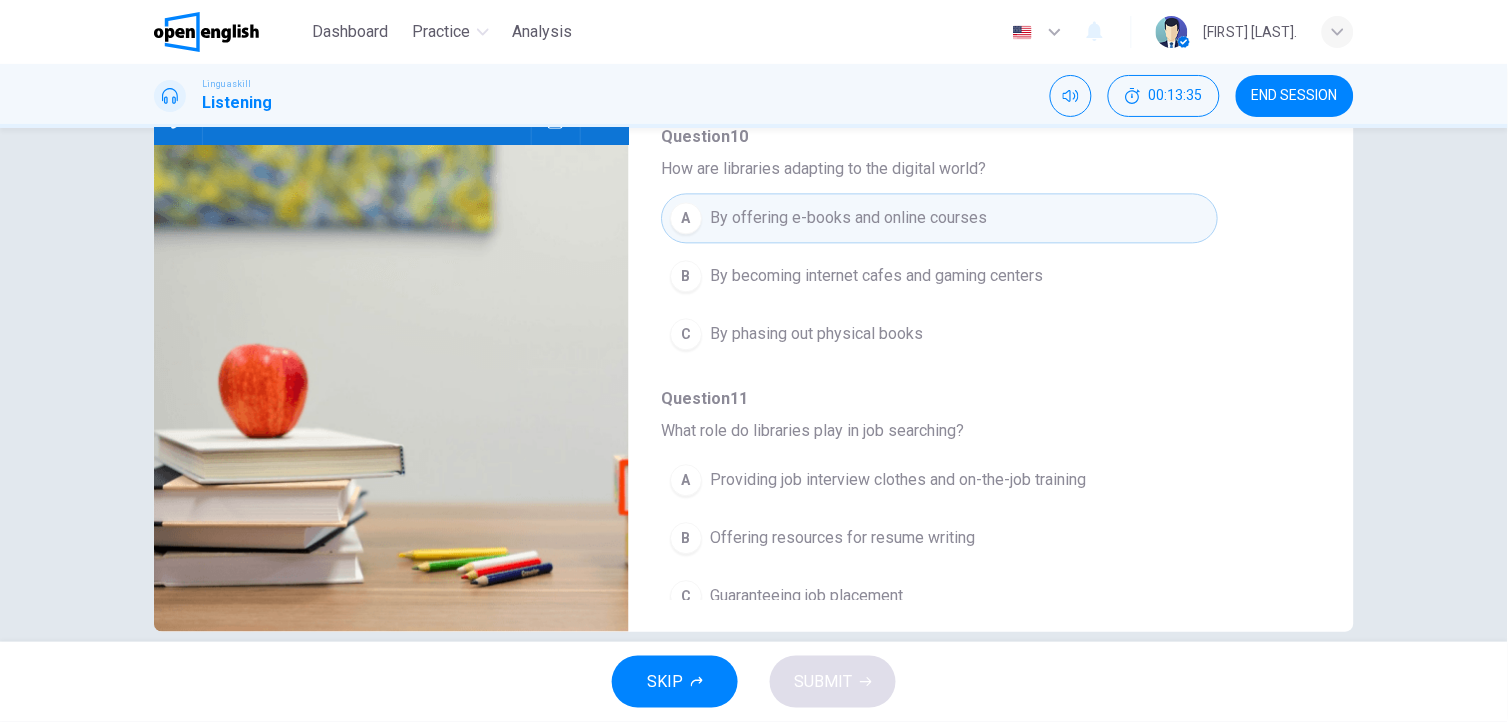 scroll, scrollTop: 865, scrollLeft: 0, axis: vertical 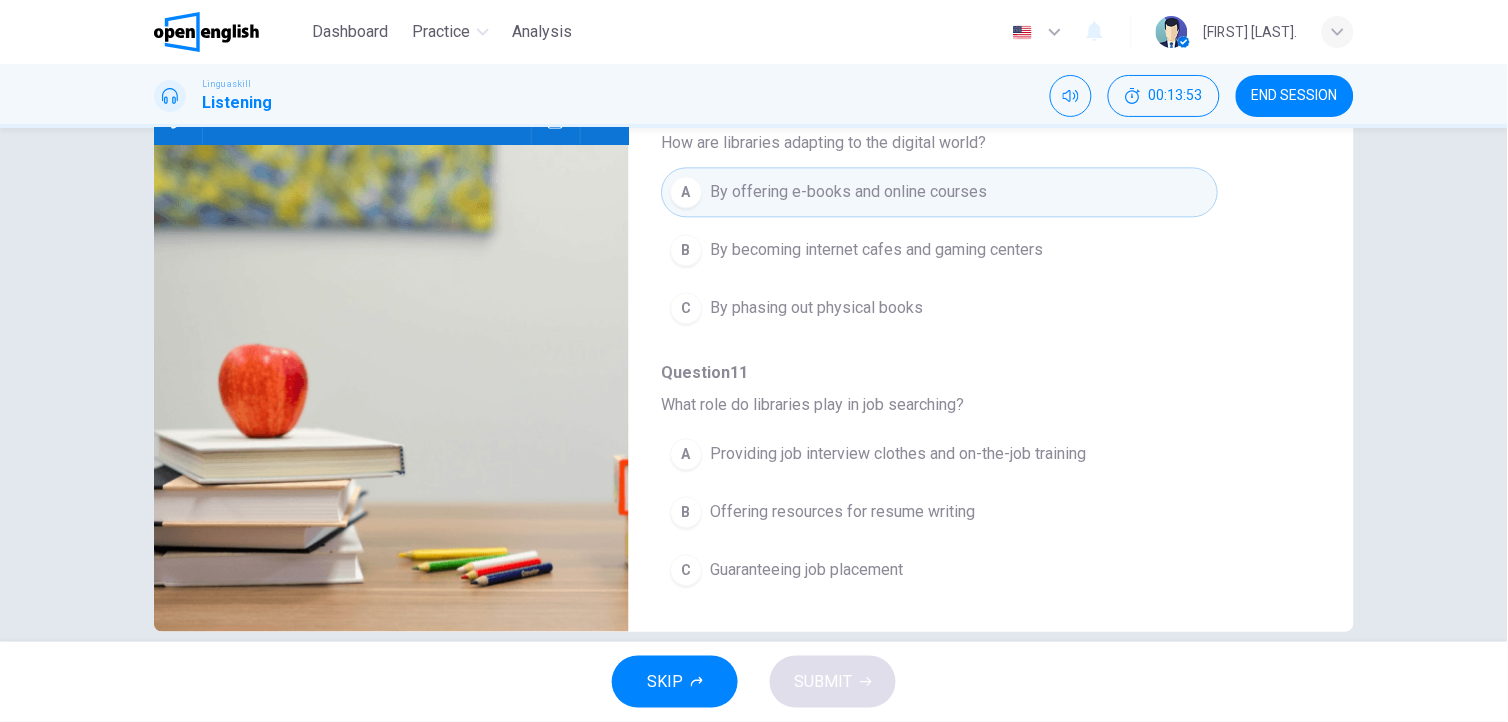 click on "Offering resources for resume writing" at bounding box center [842, 513] 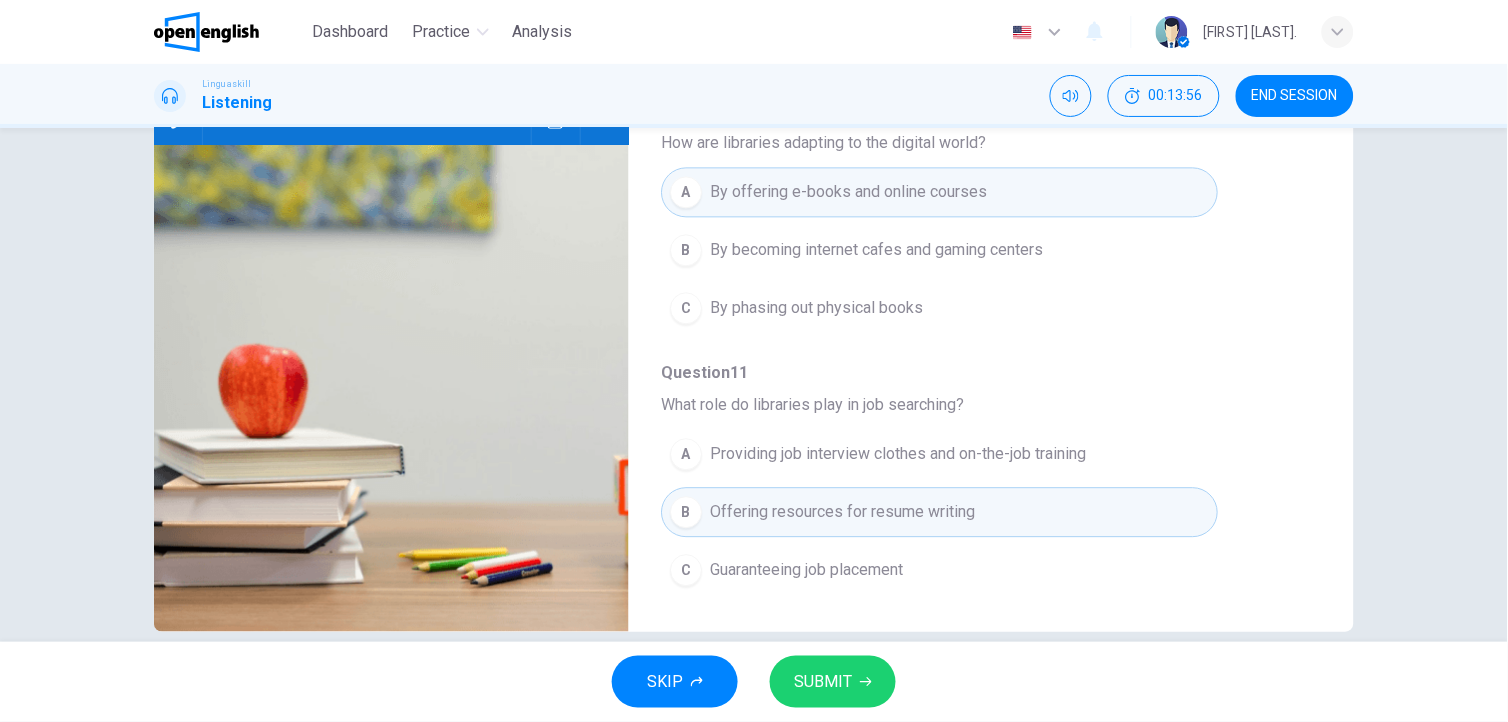 click on "SUBMIT" at bounding box center [823, 682] 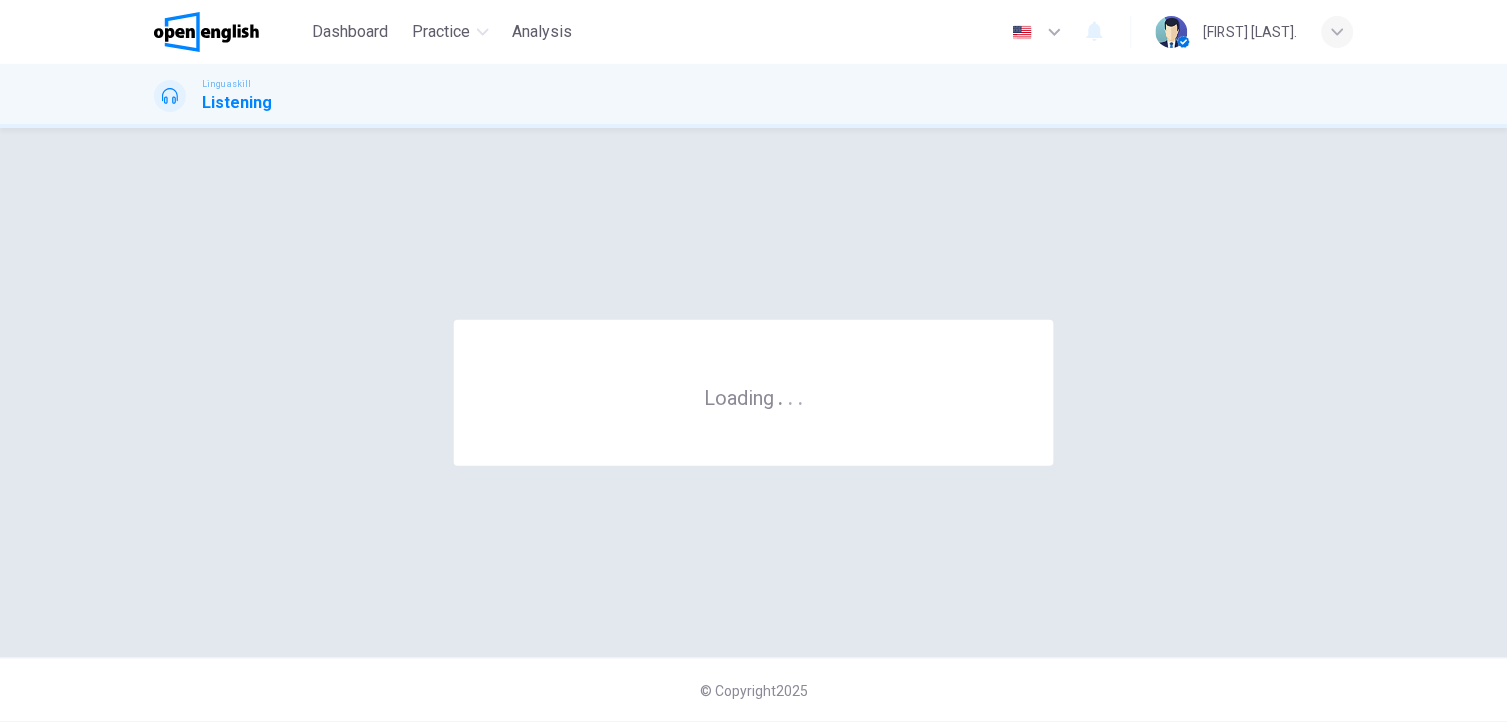scroll, scrollTop: 0, scrollLeft: 0, axis: both 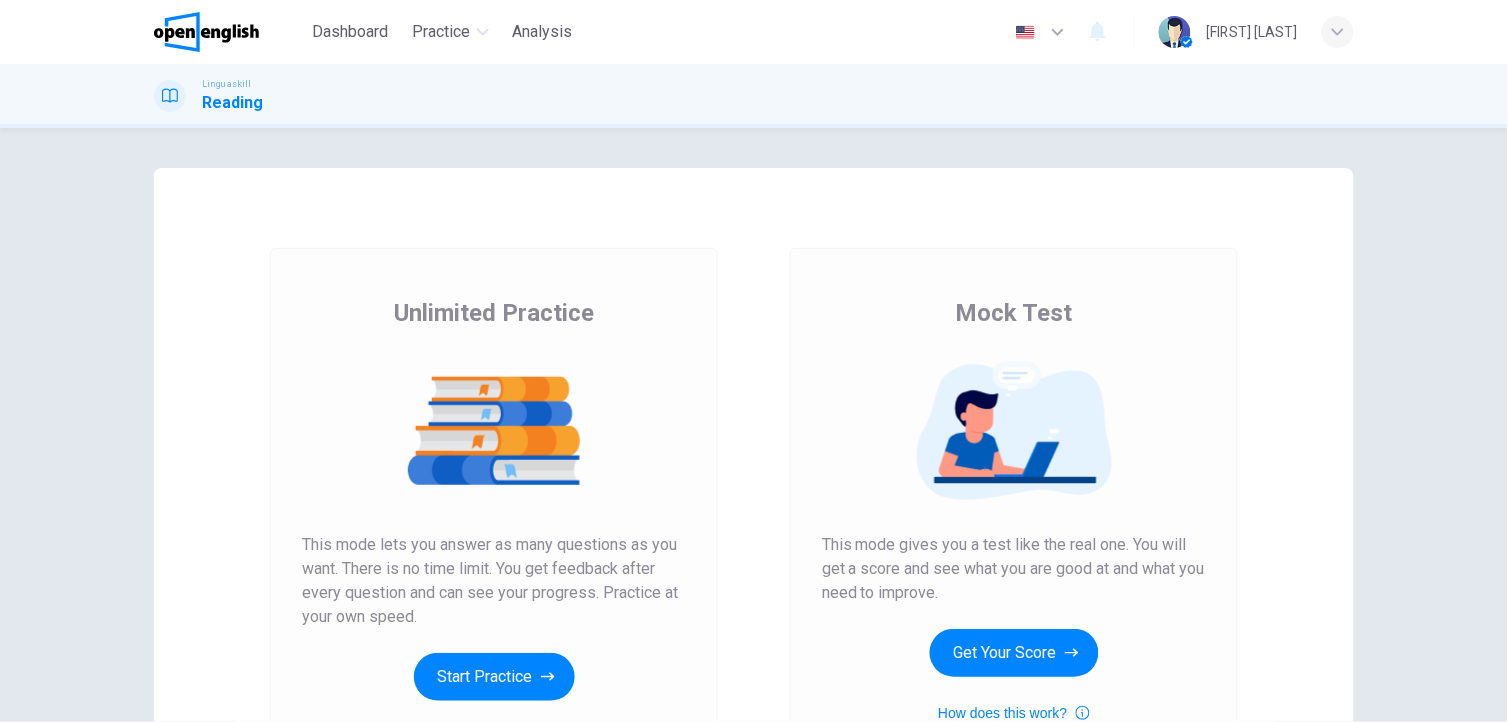 click at bounding box center [494, 431] 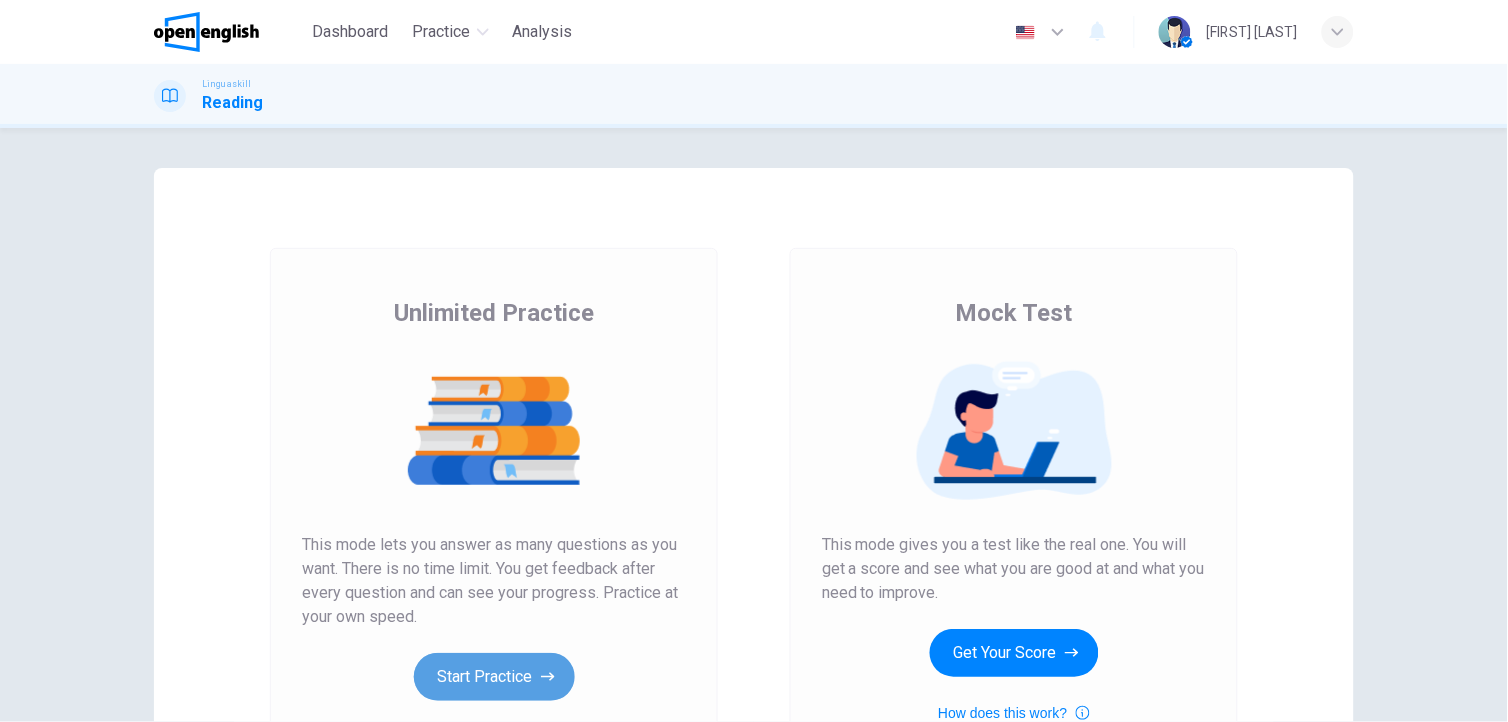 click on "Start Practice" at bounding box center [494, 677] 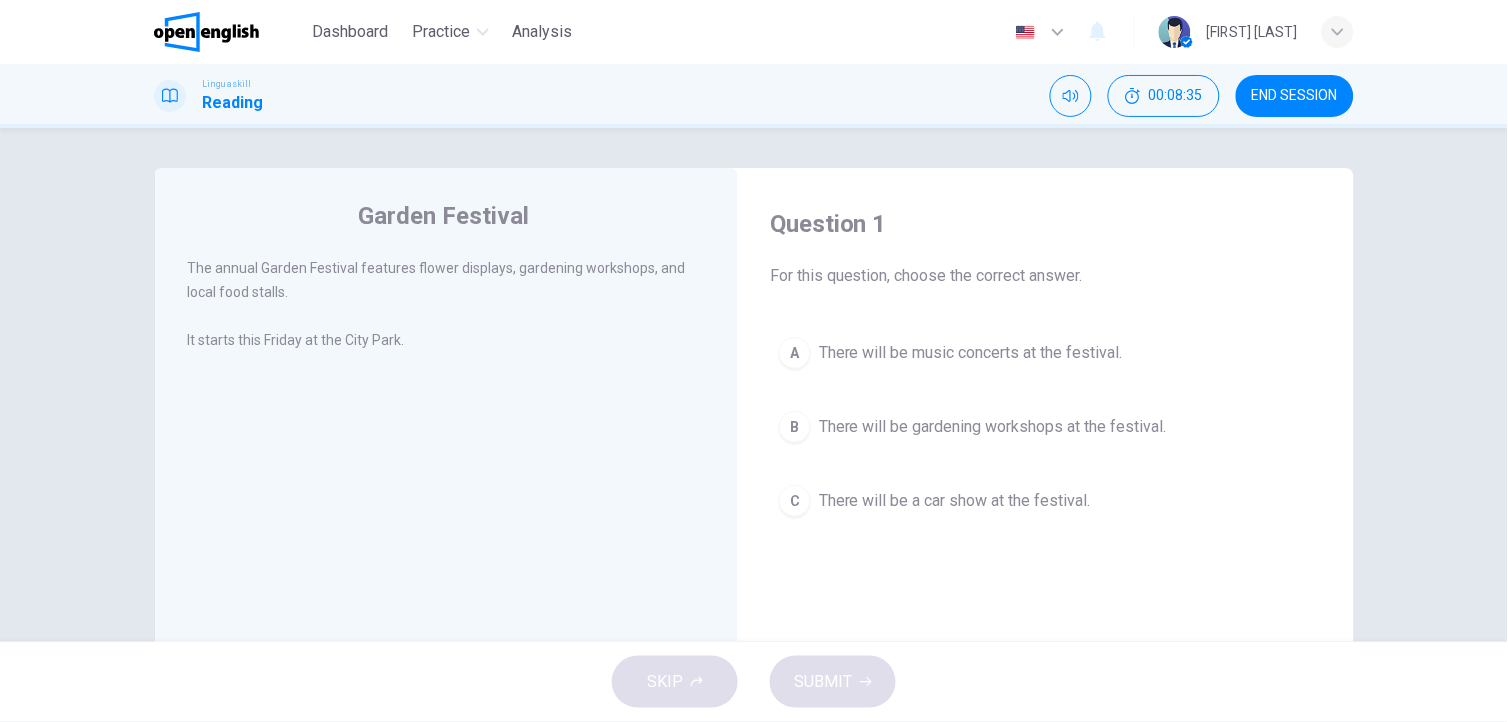 click on "A There will be music concerts at the festival.  B There will be gardening workshops at the festival.  C There will be a car show at the festival." at bounding box center (1046, 427) 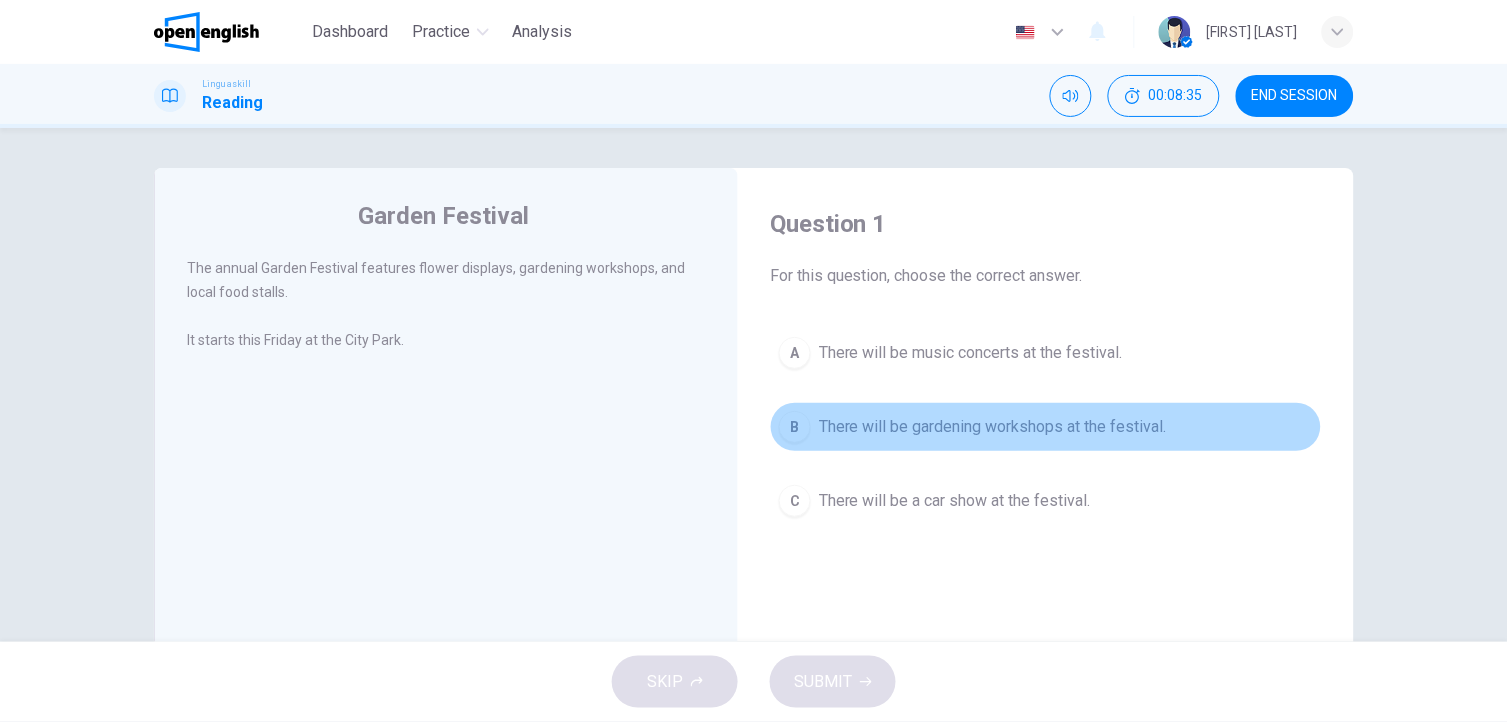 click on "There will be gardening workshops at the festival." at bounding box center [993, 427] 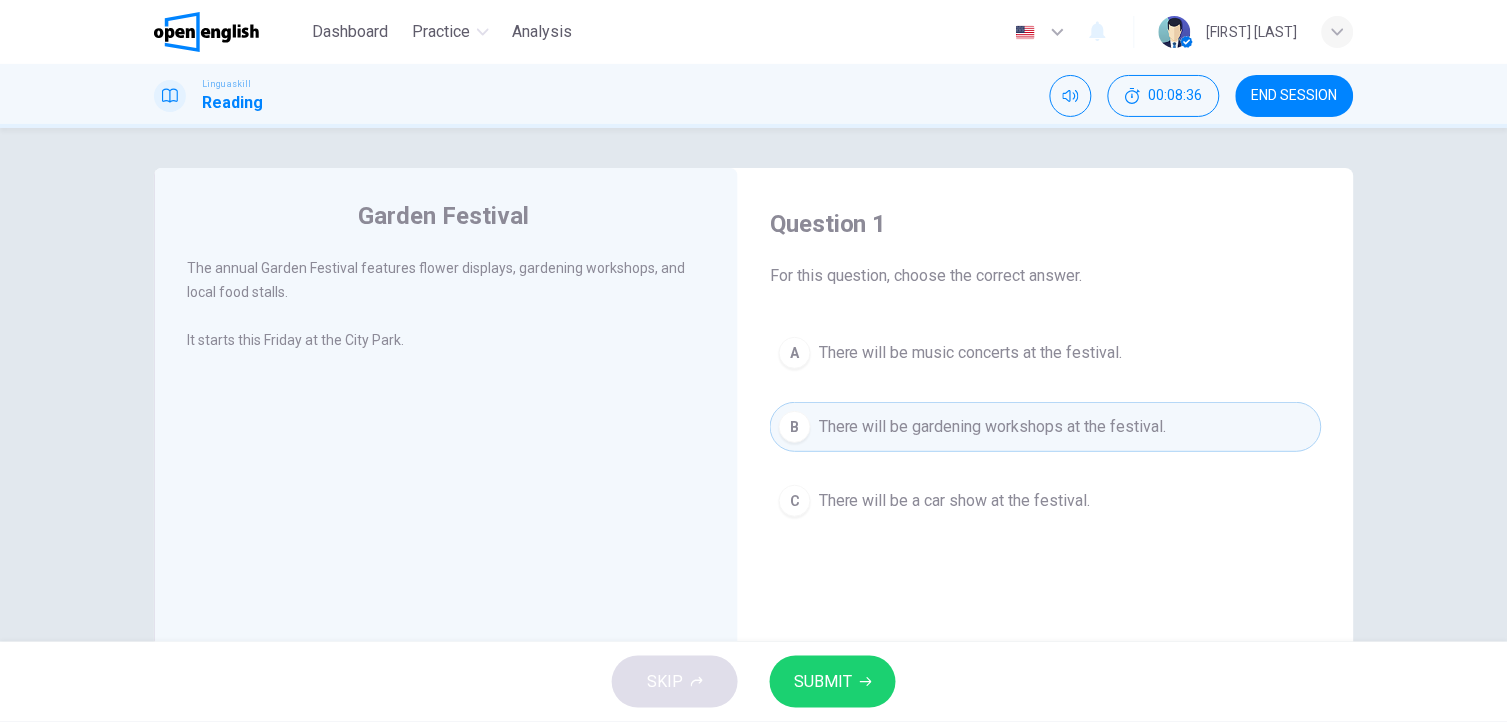 click on "SUBMIT" at bounding box center [833, 682] 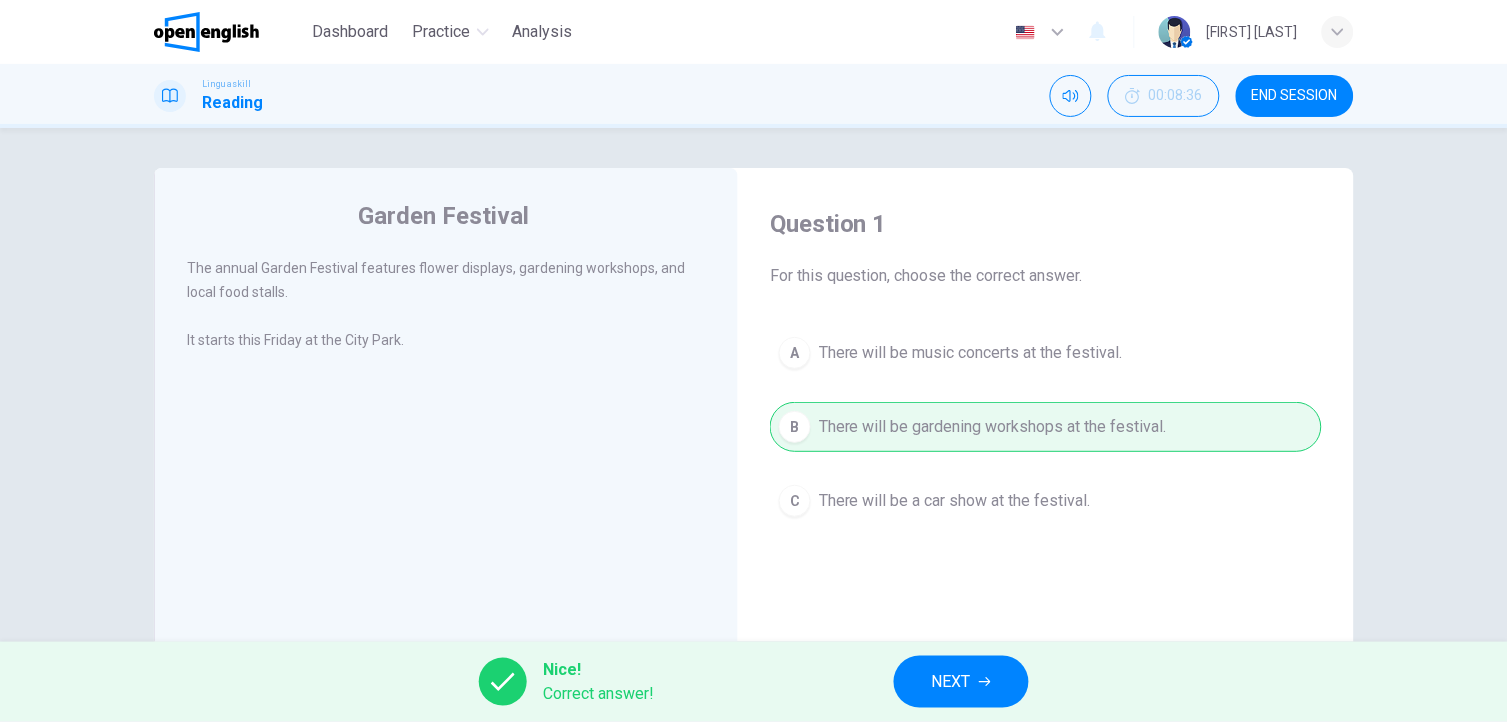 click on "NEXT" at bounding box center [951, 682] 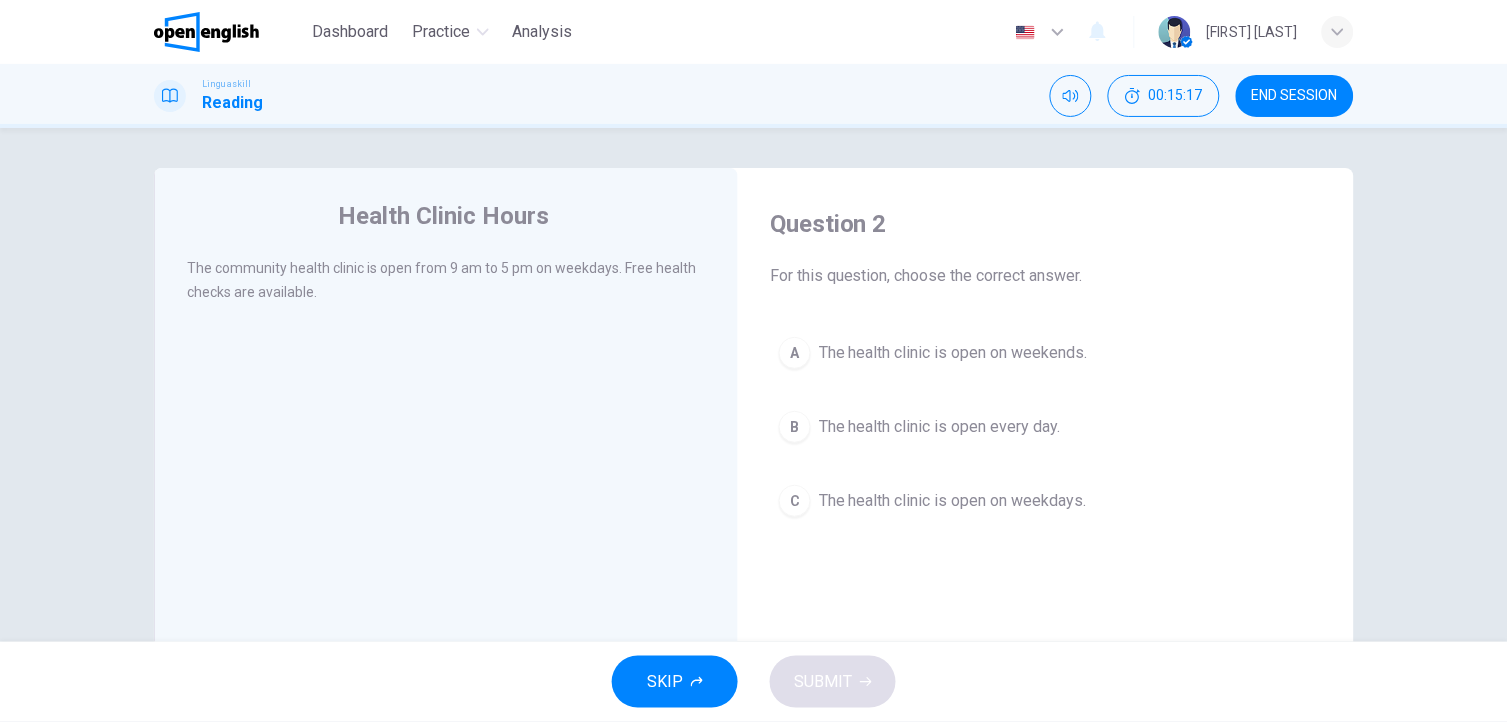 click on "Health Clinic Hours The community health clinic is open from 9 am to 5 pm on weekdays. Free health checks are available." at bounding box center [446, 515] 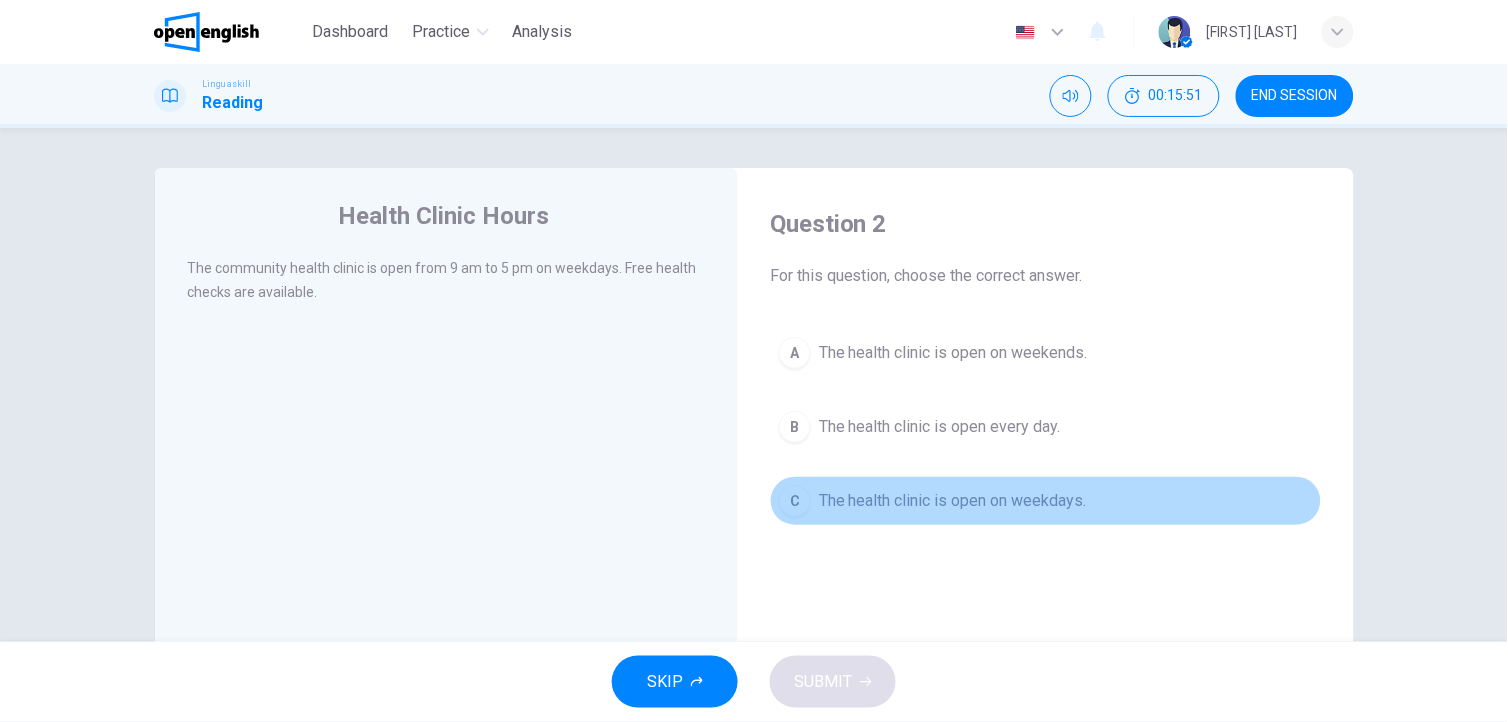 click on "The health clinic is open on weekdays." at bounding box center [953, 501] 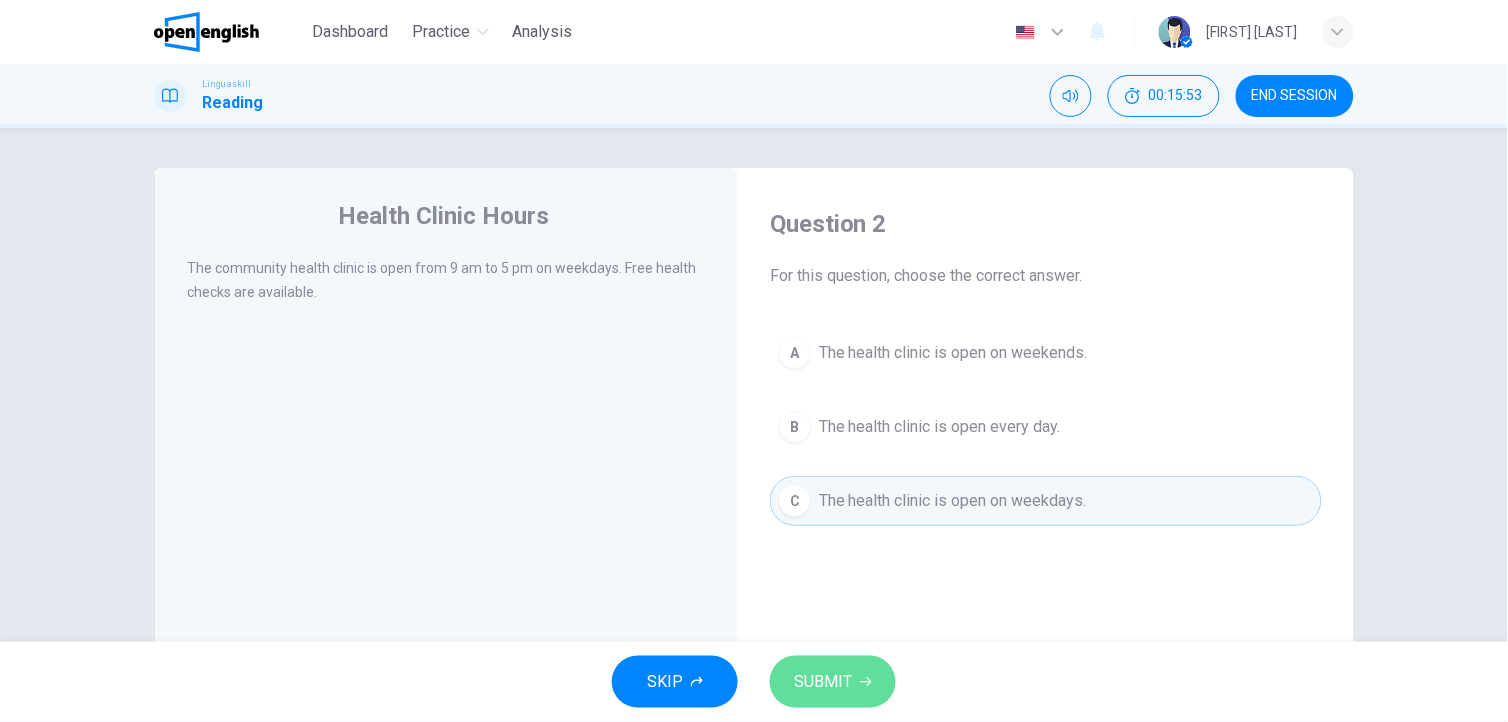click on "SUBMIT" at bounding box center [833, 682] 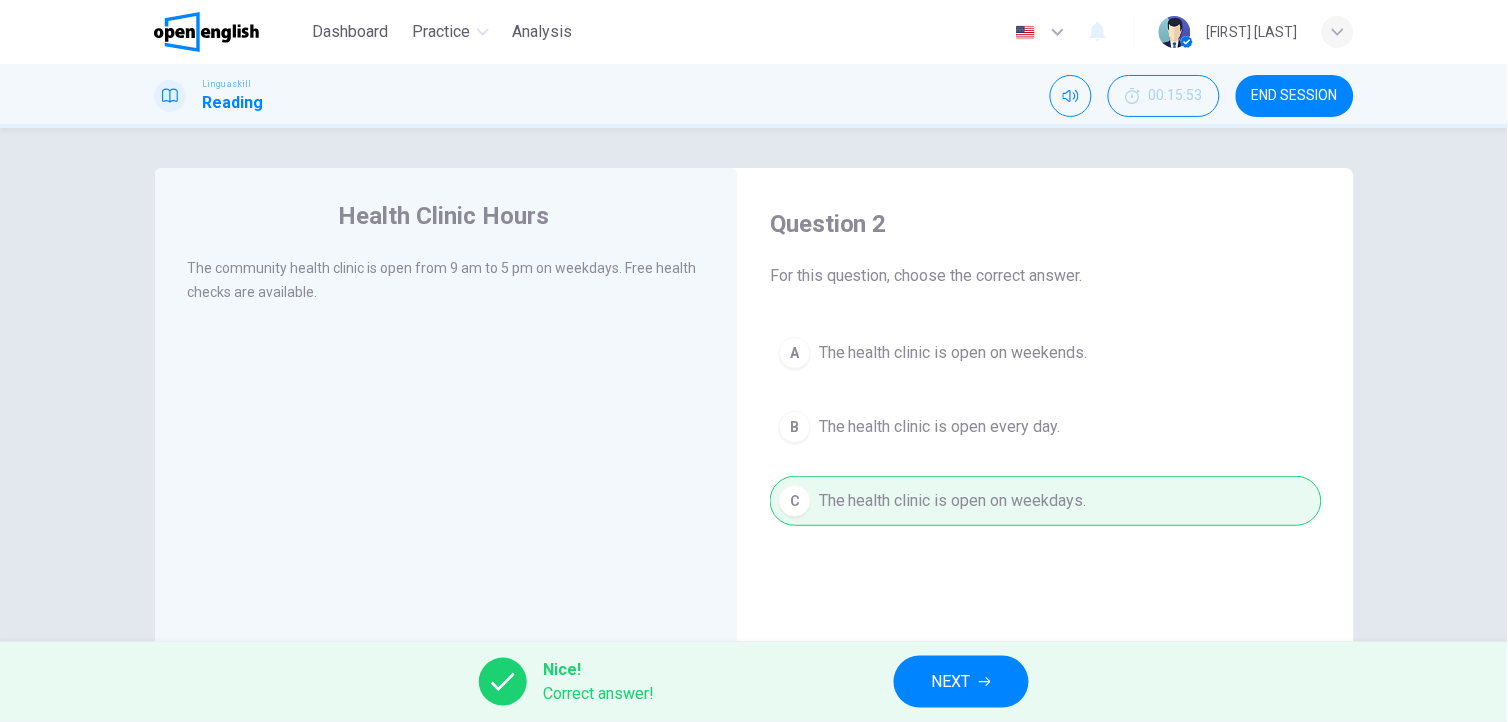 click on "NEXT" at bounding box center (961, 682) 